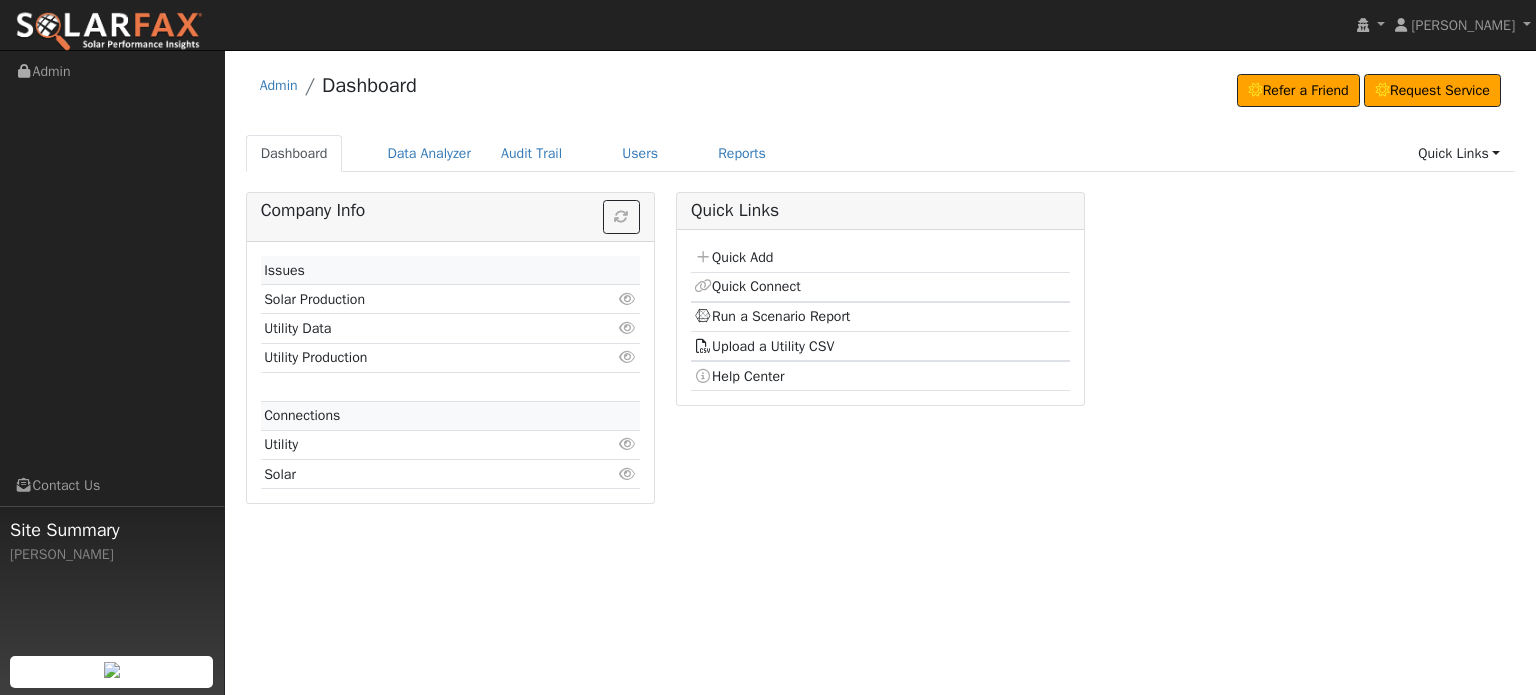scroll, scrollTop: 0, scrollLeft: 0, axis: both 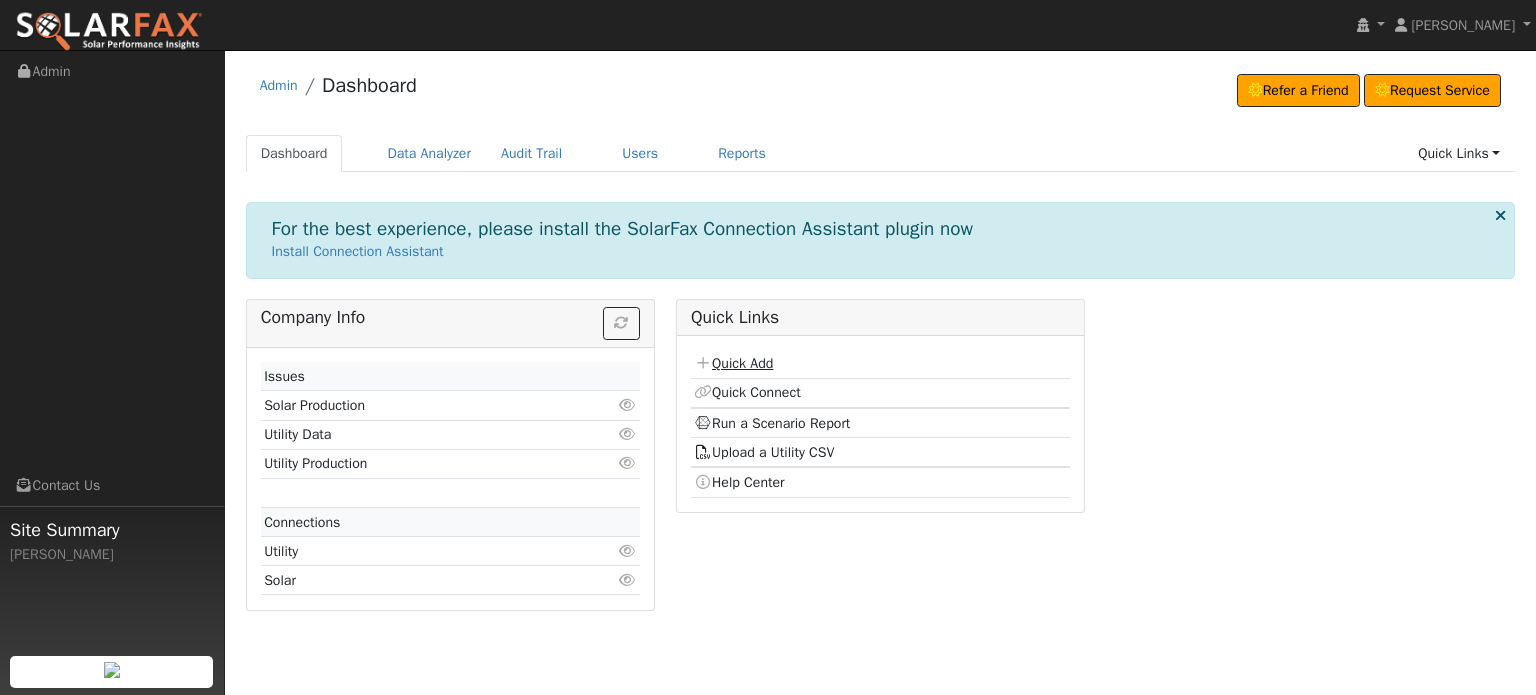 click on "Quick Add" at bounding box center (733, 363) 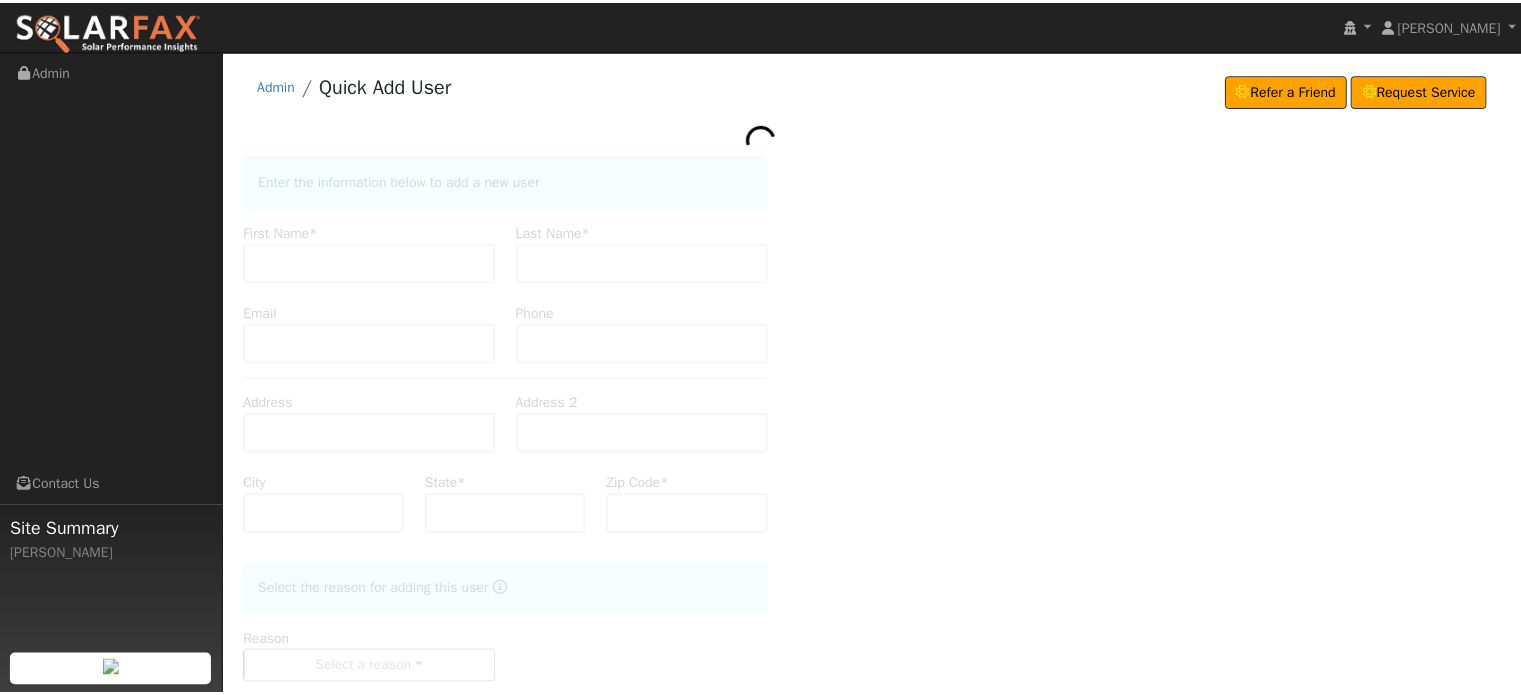 scroll, scrollTop: 0, scrollLeft: 0, axis: both 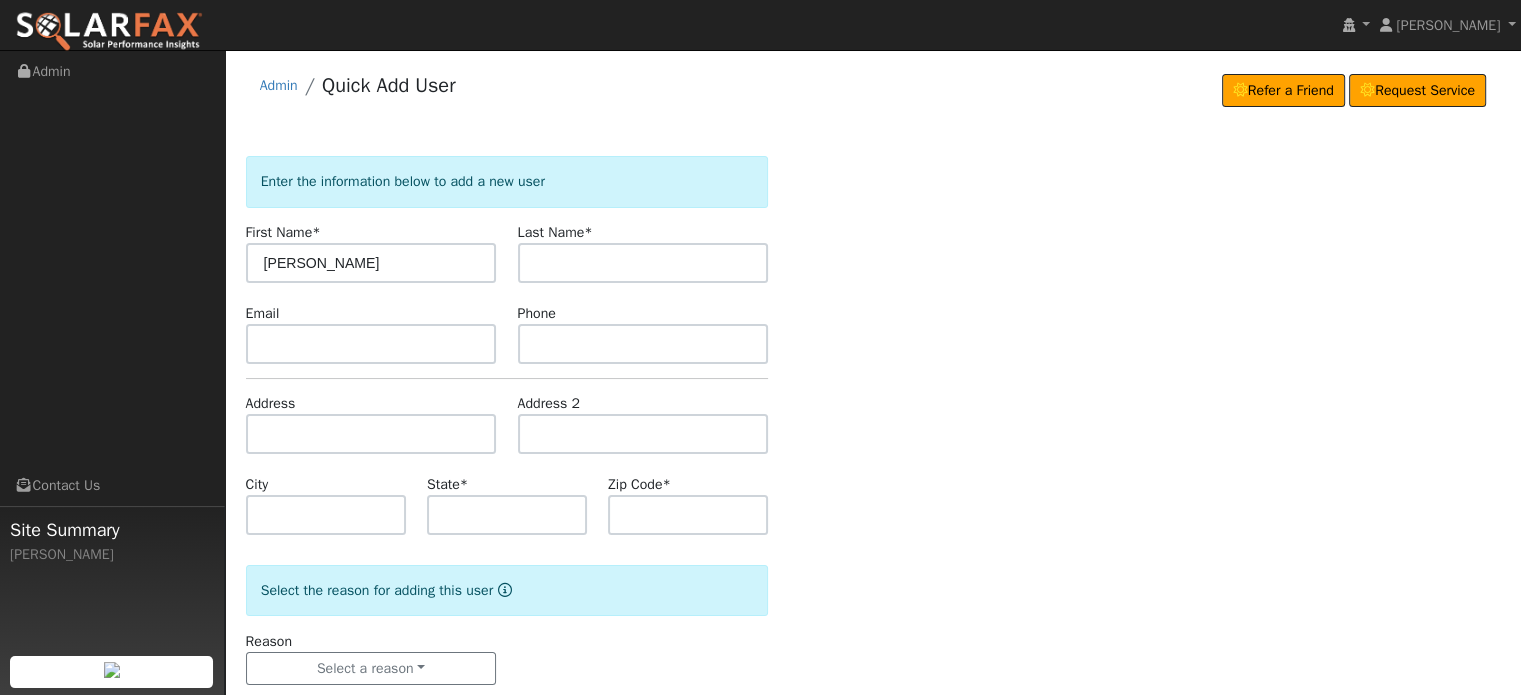 type on "[PERSON_NAME]" 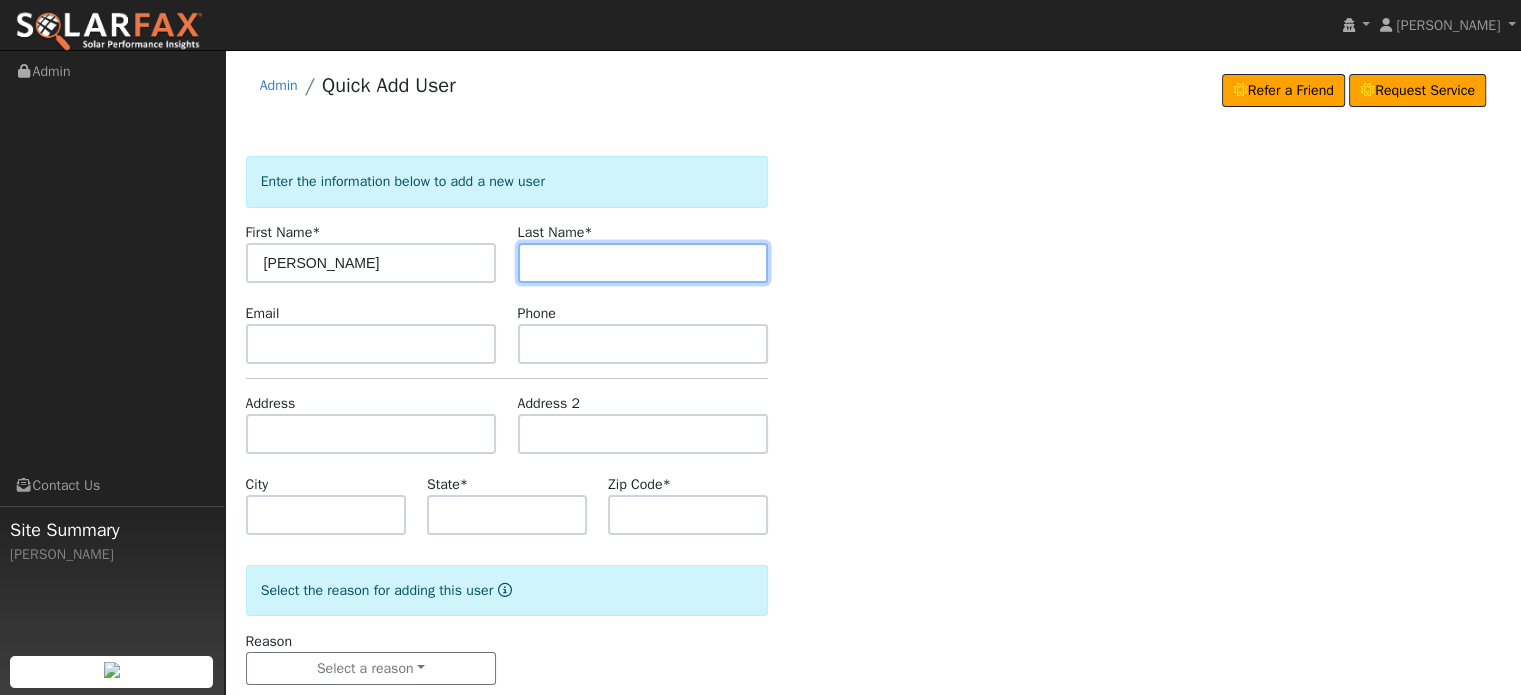 type on "J" 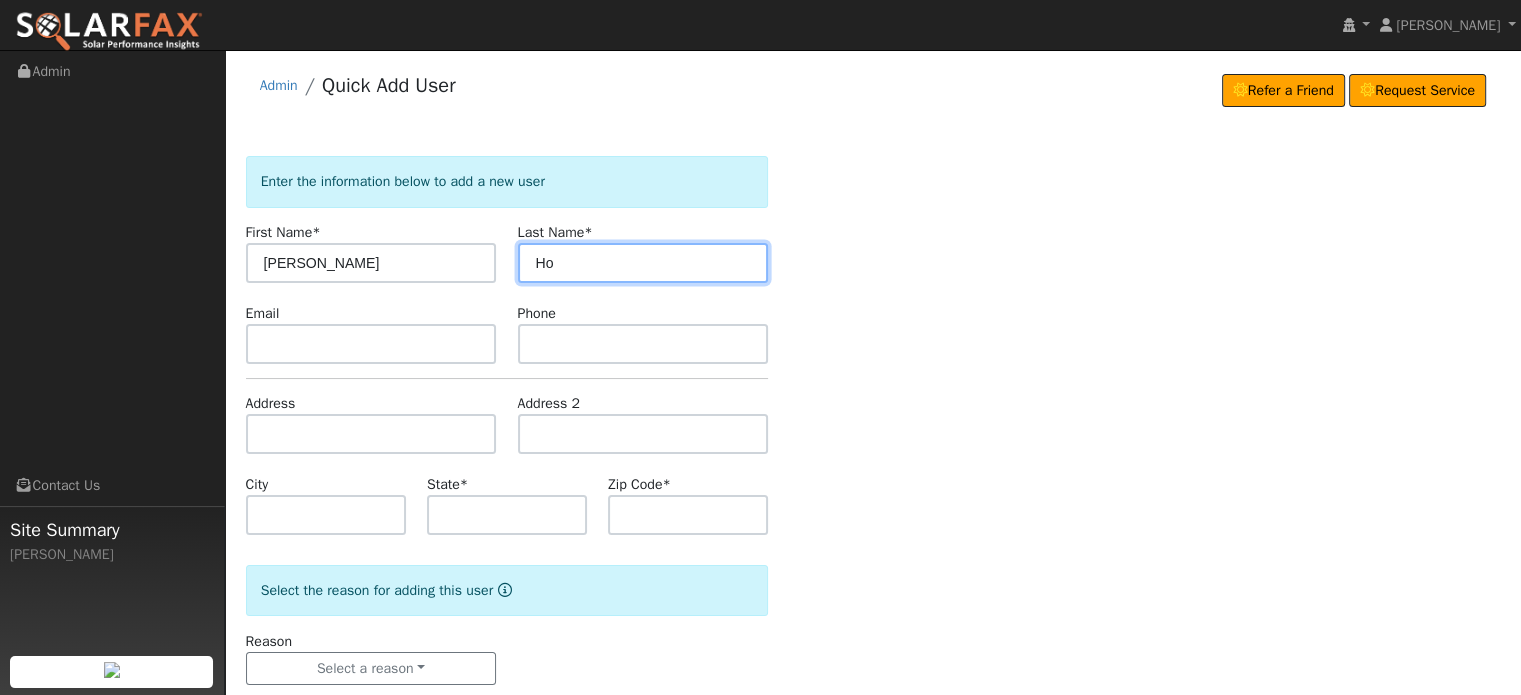 type on "Ho" 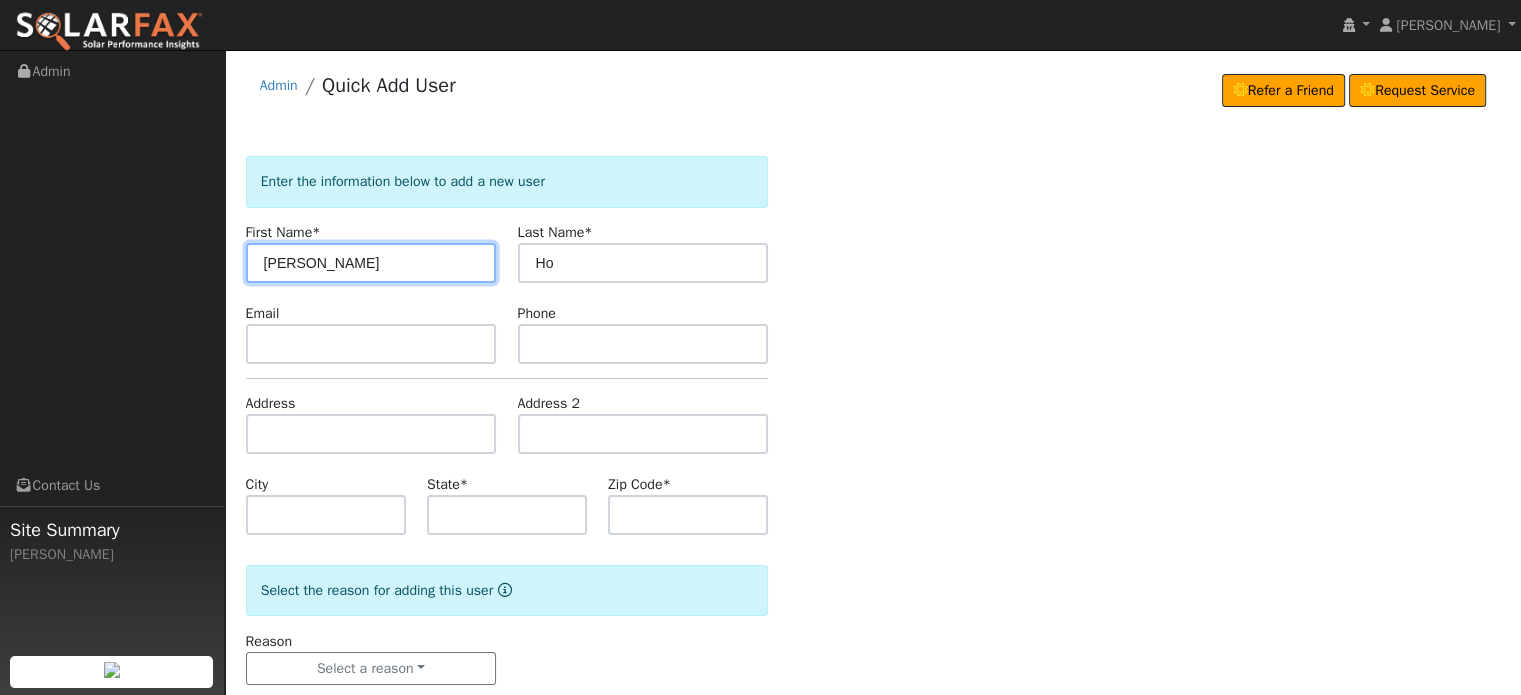 drag, startPoint x: 268, startPoint y: 262, endPoint x: 310, endPoint y: 270, distance: 42.755116 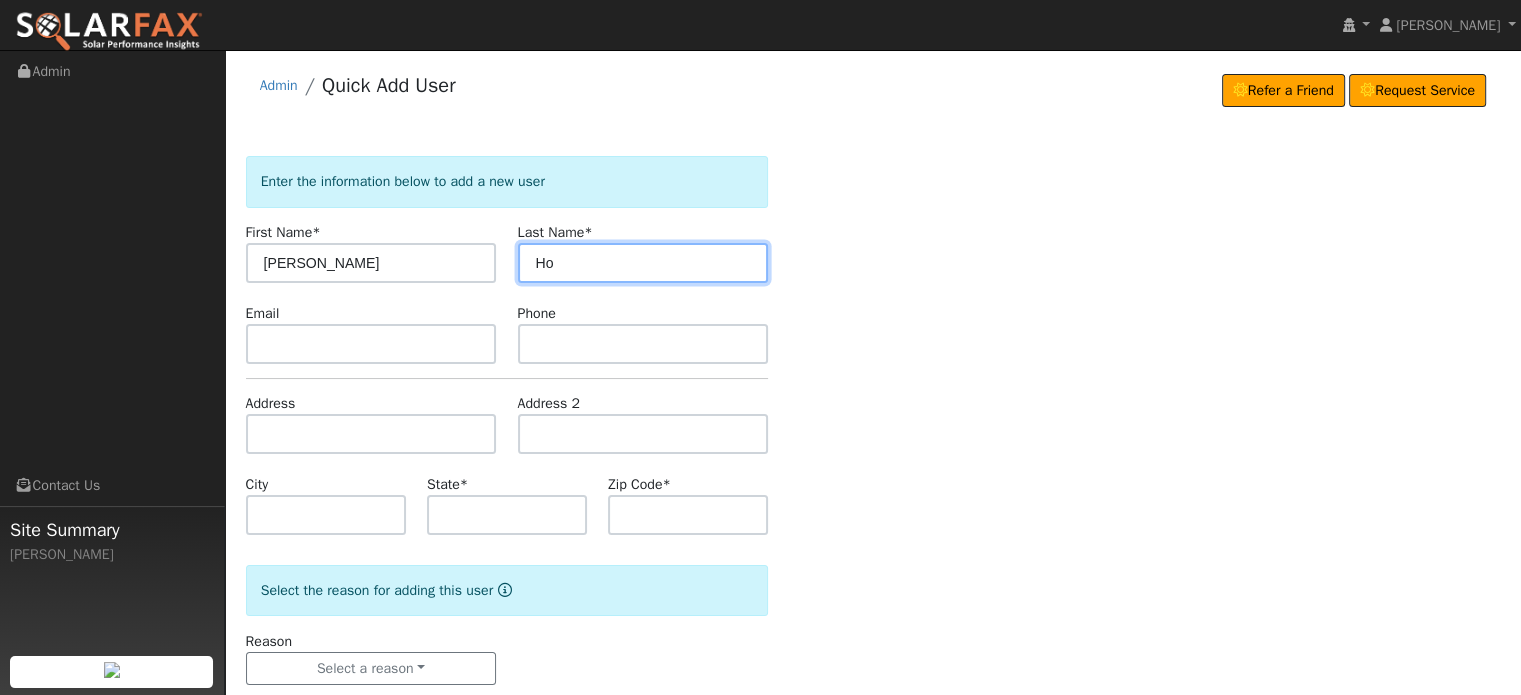 click on "Ho" at bounding box center (643, 263) 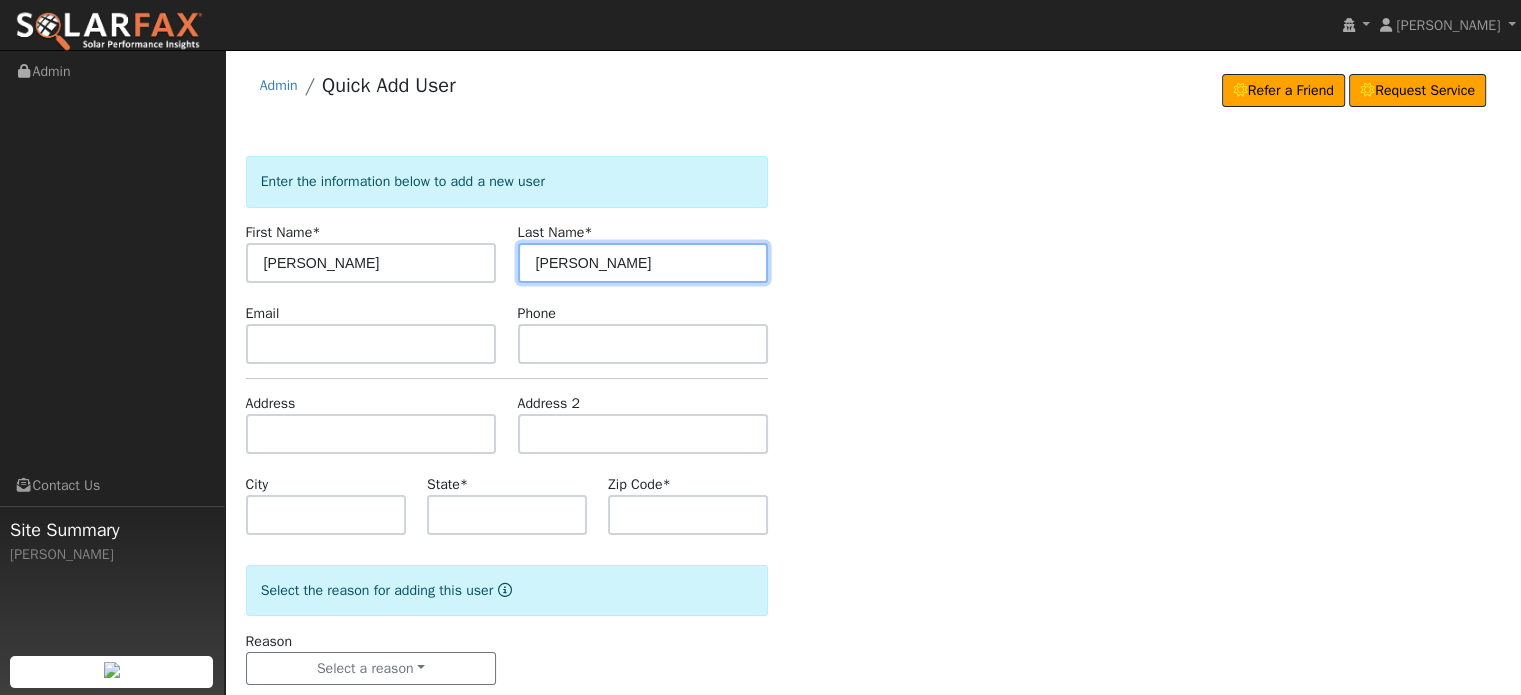 type on "[PERSON_NAME]" 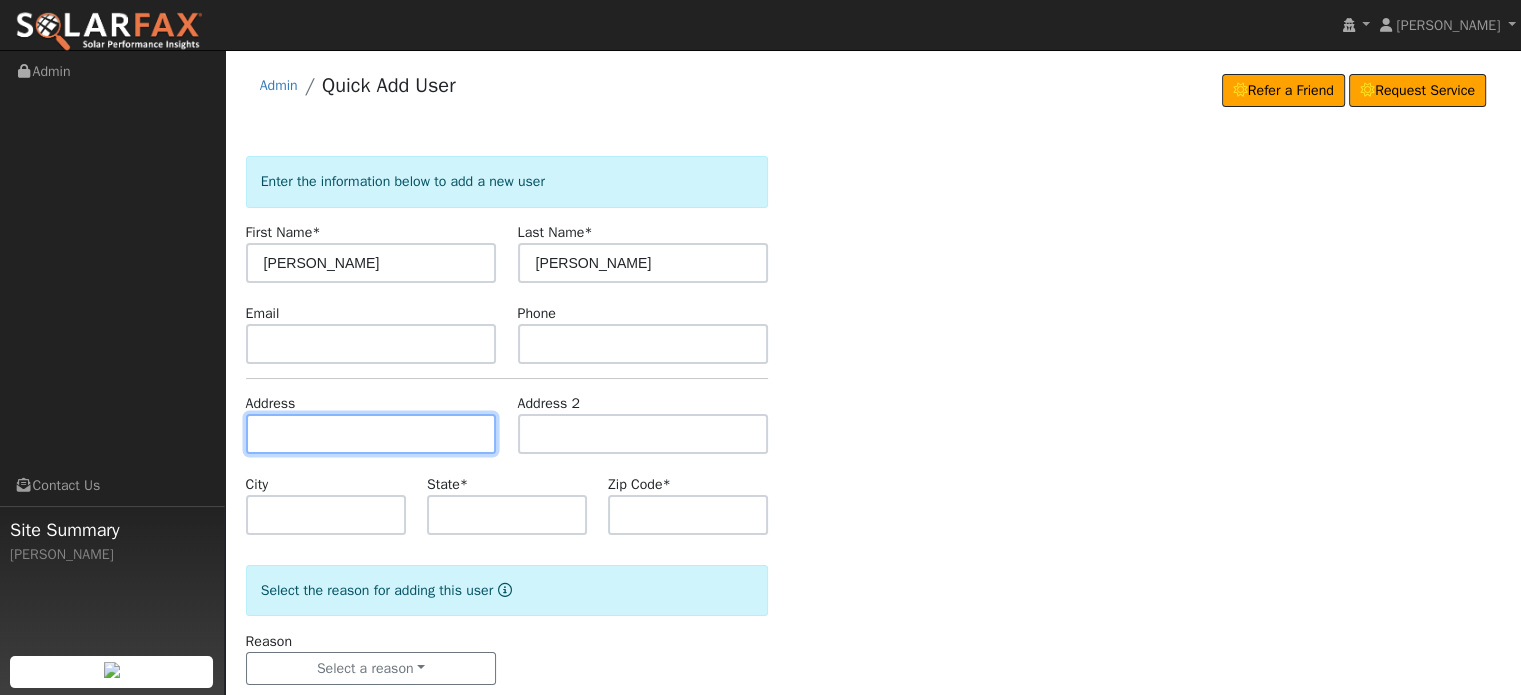 click at bounding box center [371, 434] 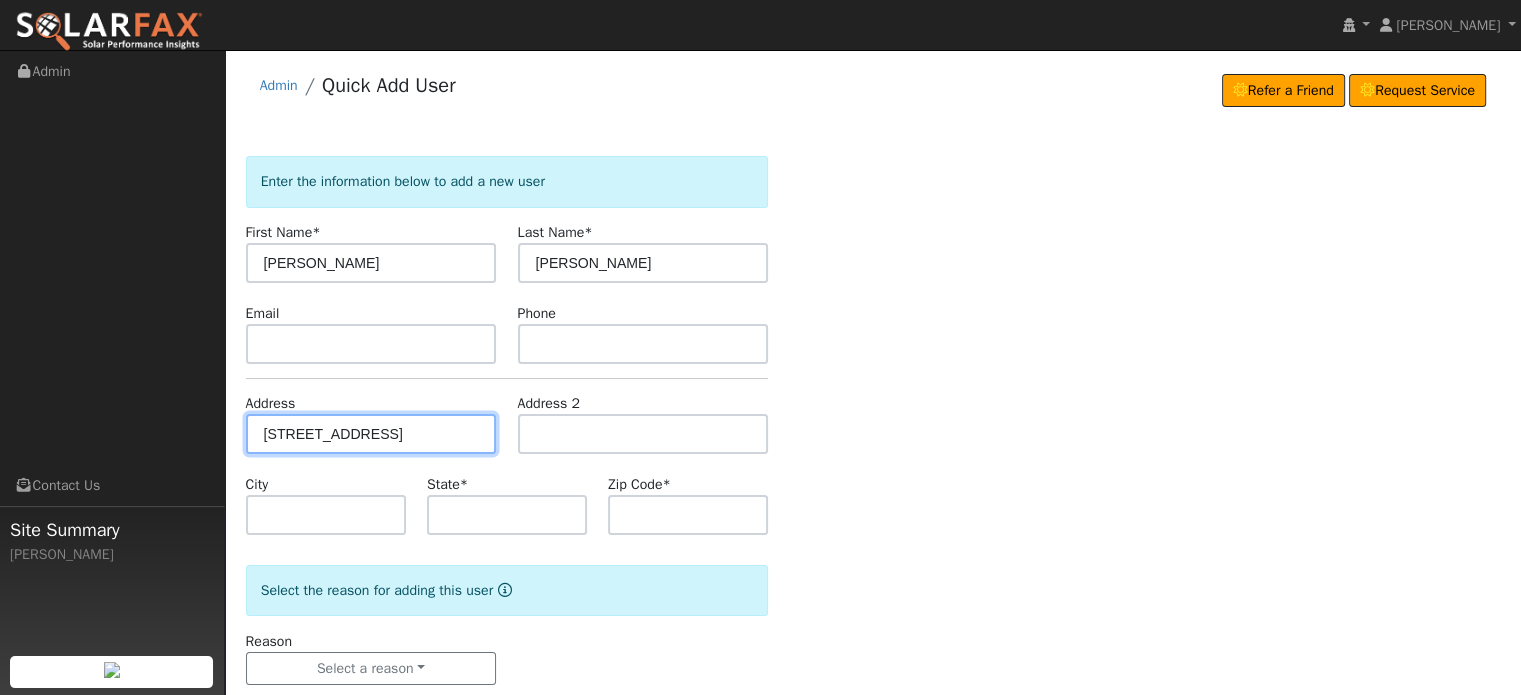 type on "[STREET_ADDRESS]" 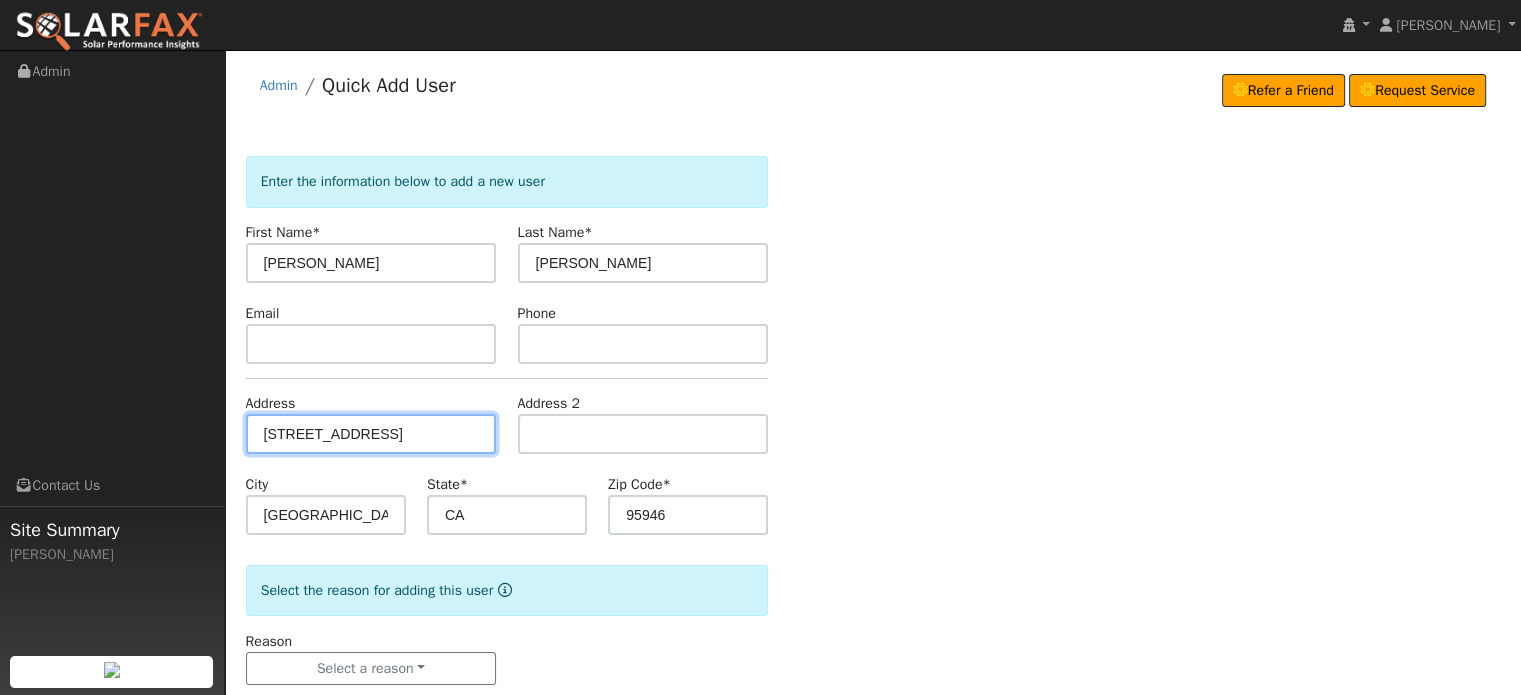 scroll, scrollTop: 0, scrollLeft: 0, axis: both 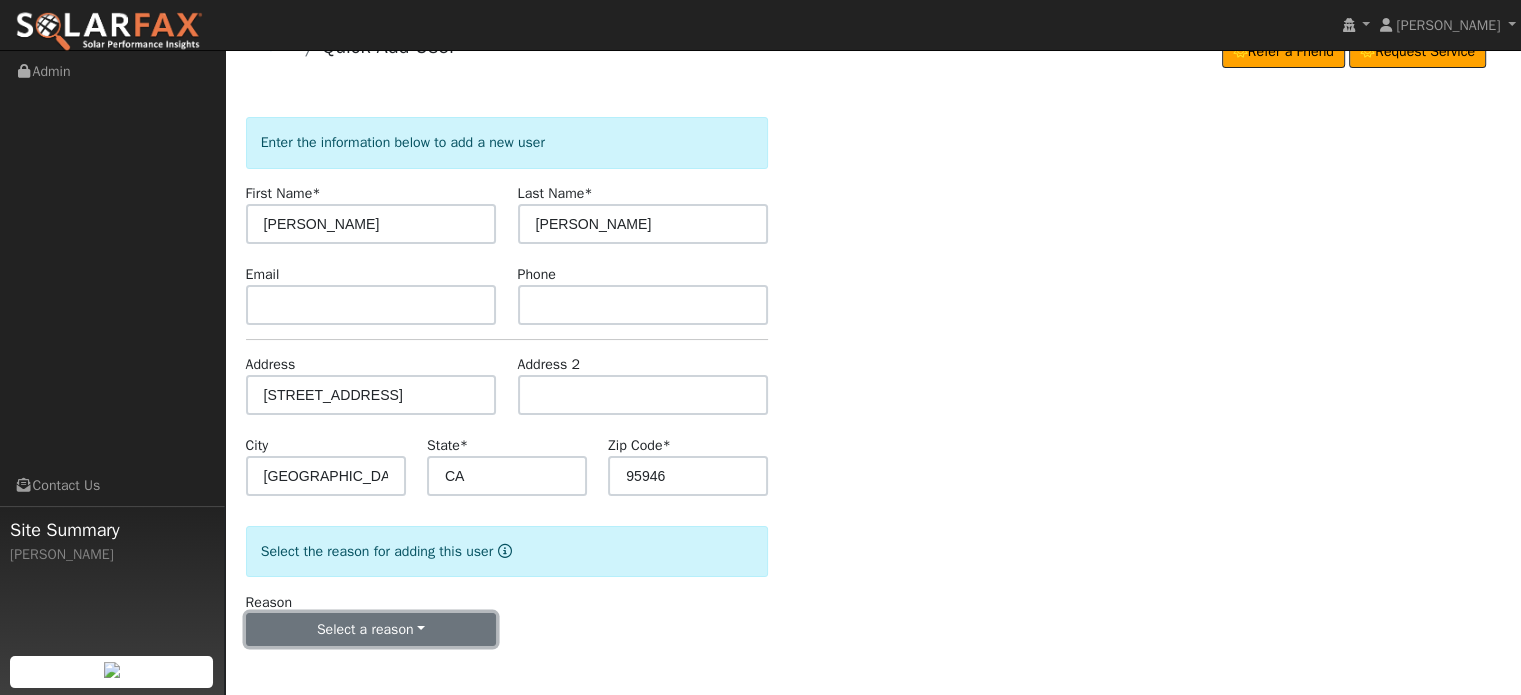 click on "Select a reason" at bounding box center [371, 630] 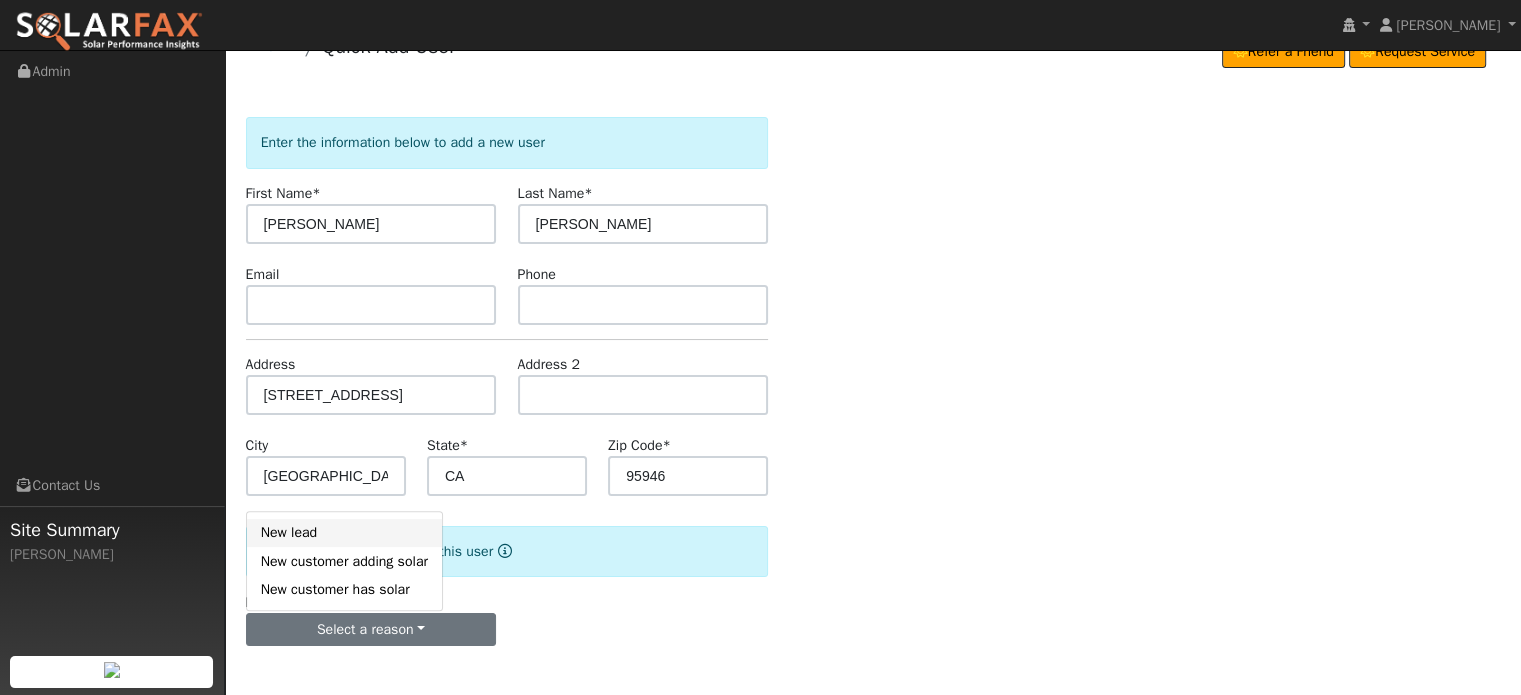 click on "New lead" at bounding box center [344, 533] 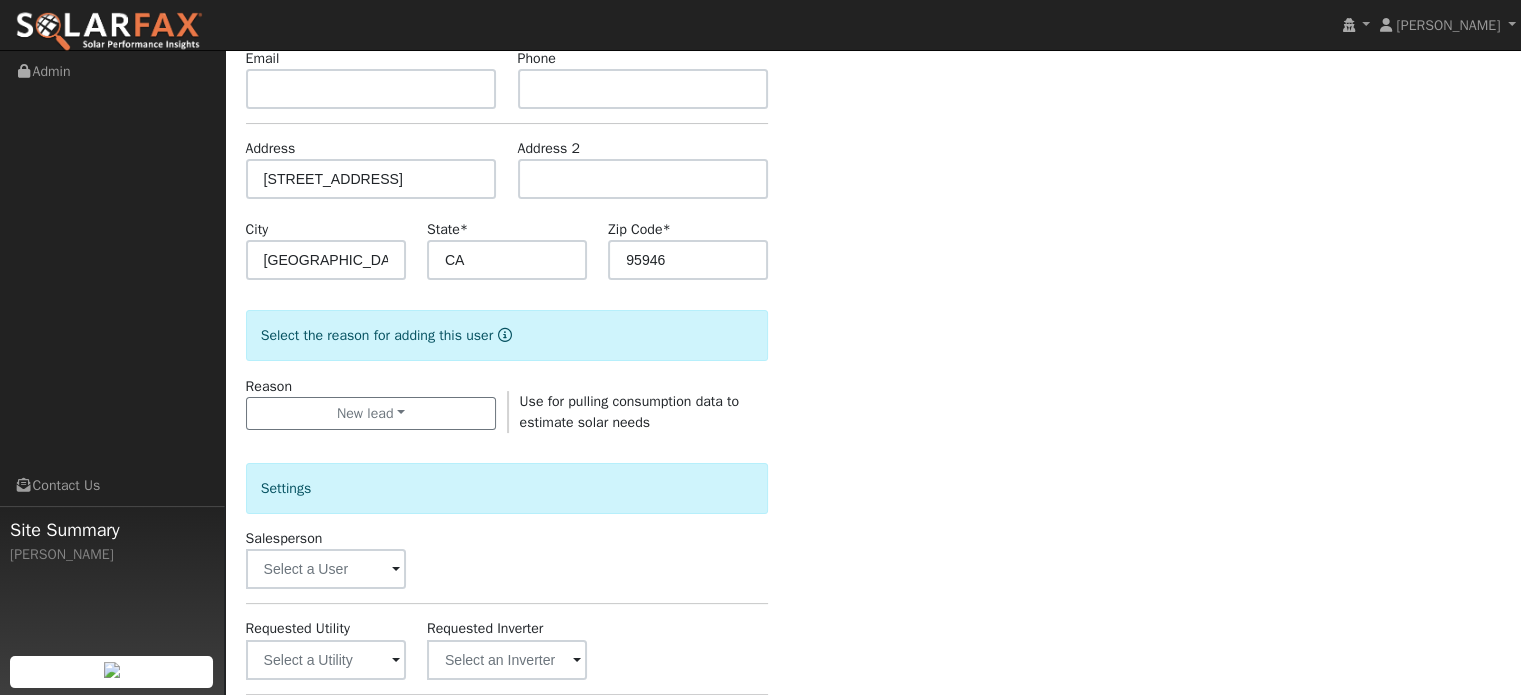 scroll, scrollTop: 539, scrollLeft: 0, axis: vertical 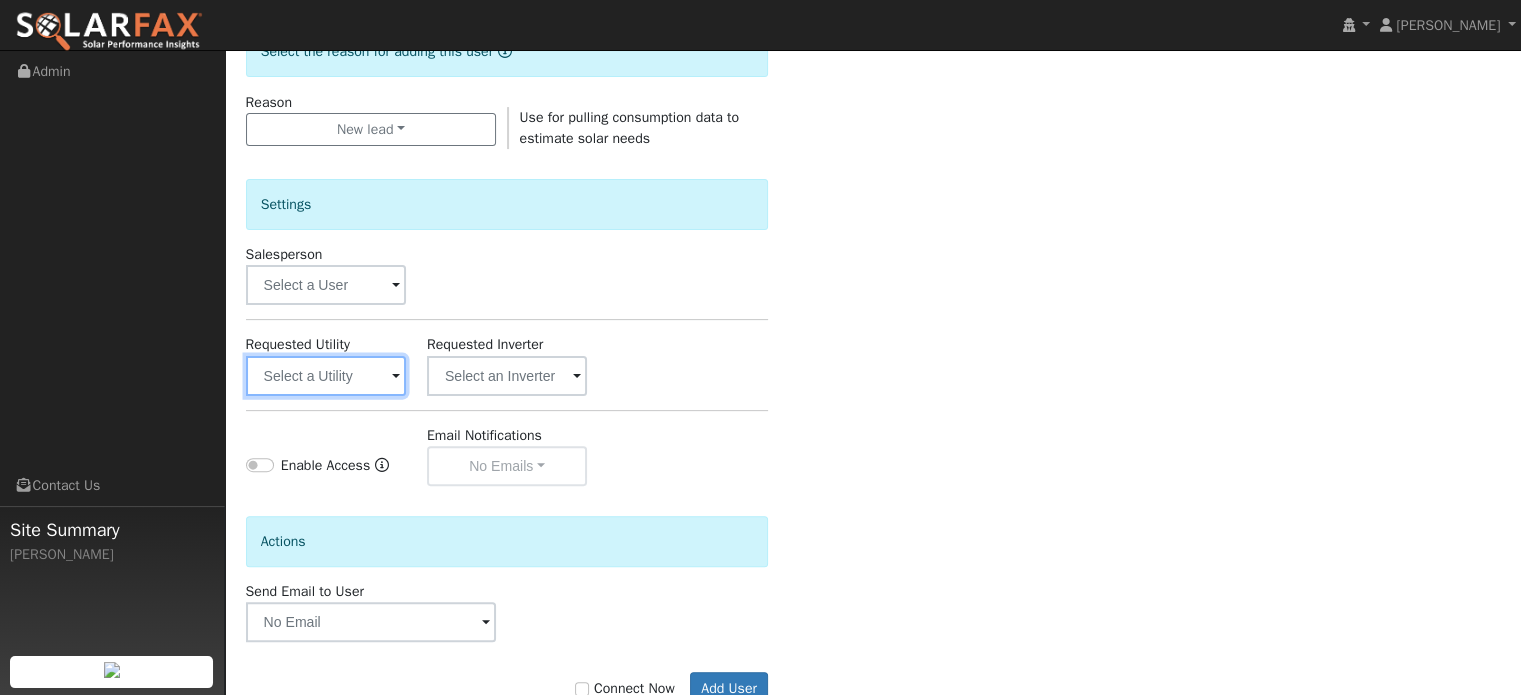 click at bounding box center (326, 376) 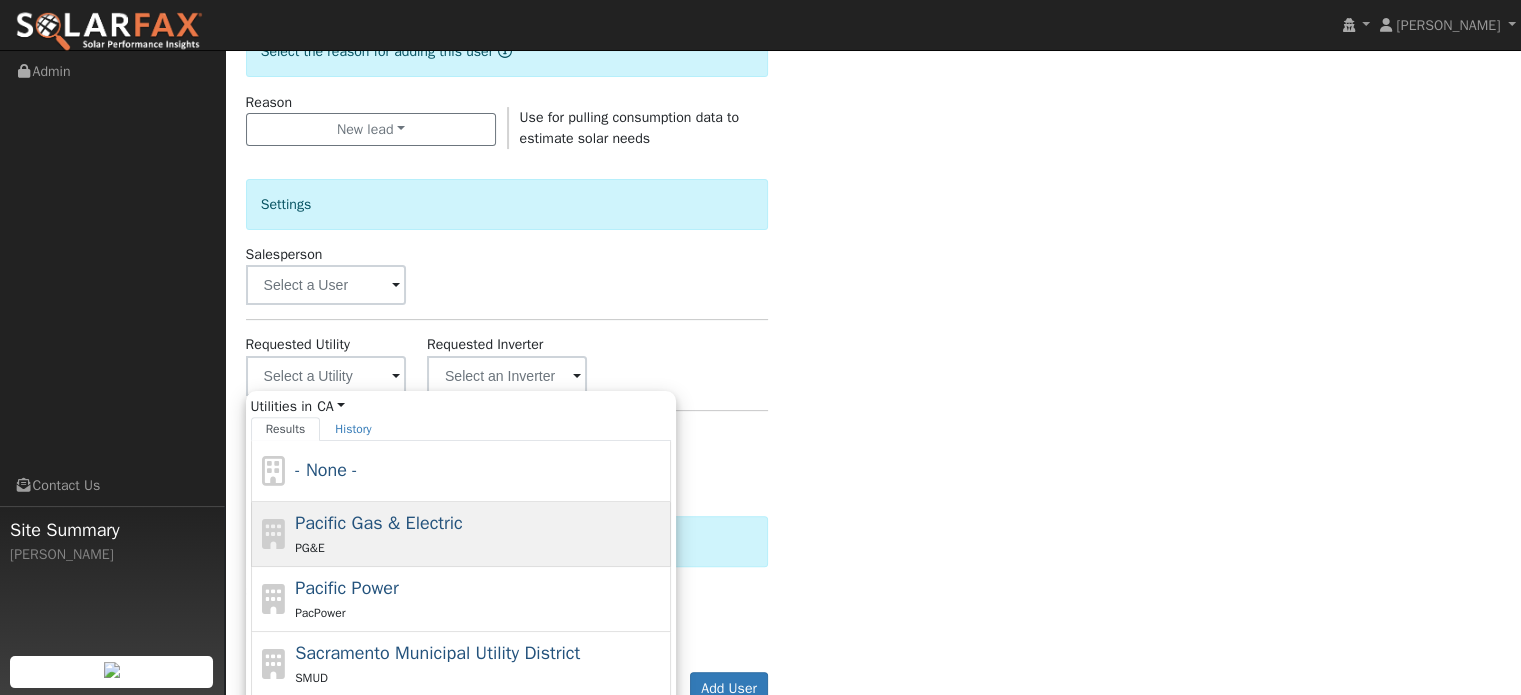 click on "PG&E" at bounding box center (480, 547) 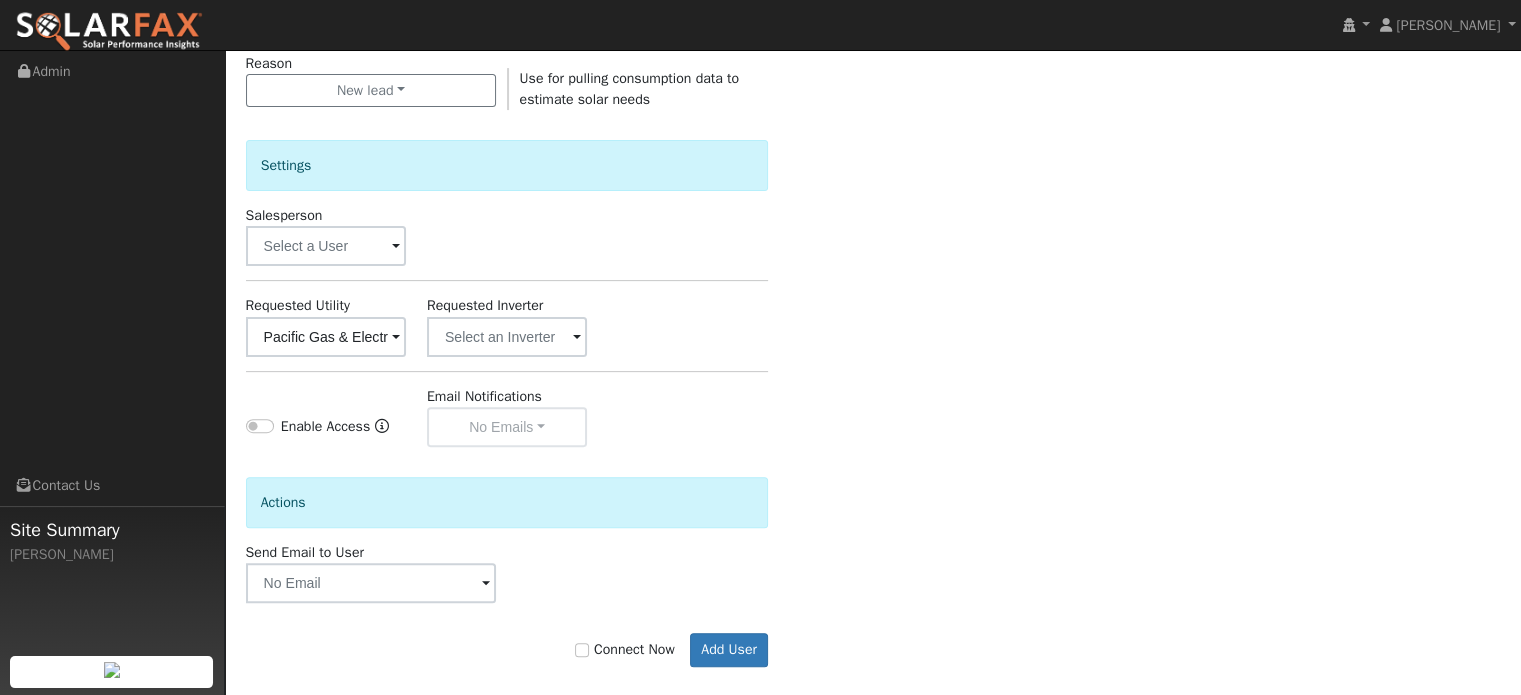 scroll, scrollTop: 597, scrollLeft: 0, axis: vertical 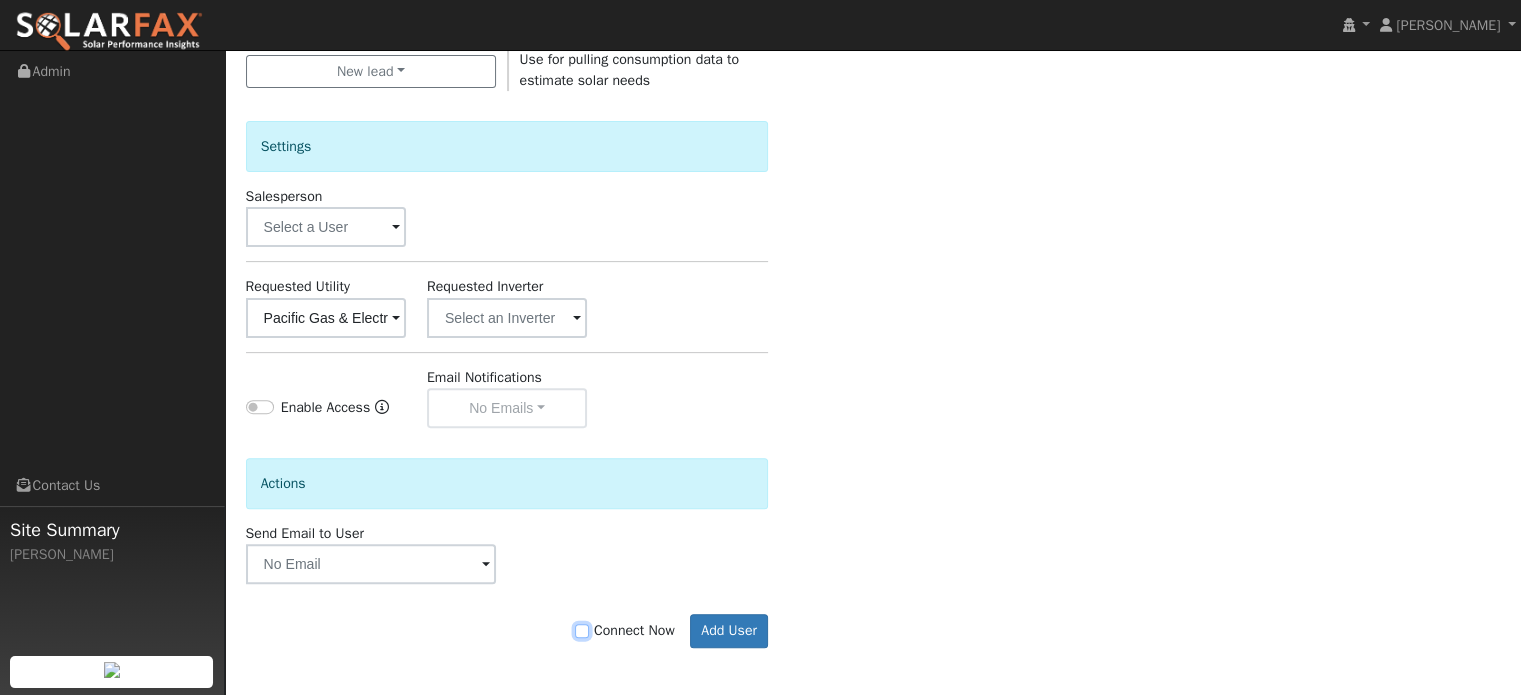 click on "Connect Now" at bounding box center (582, 631) 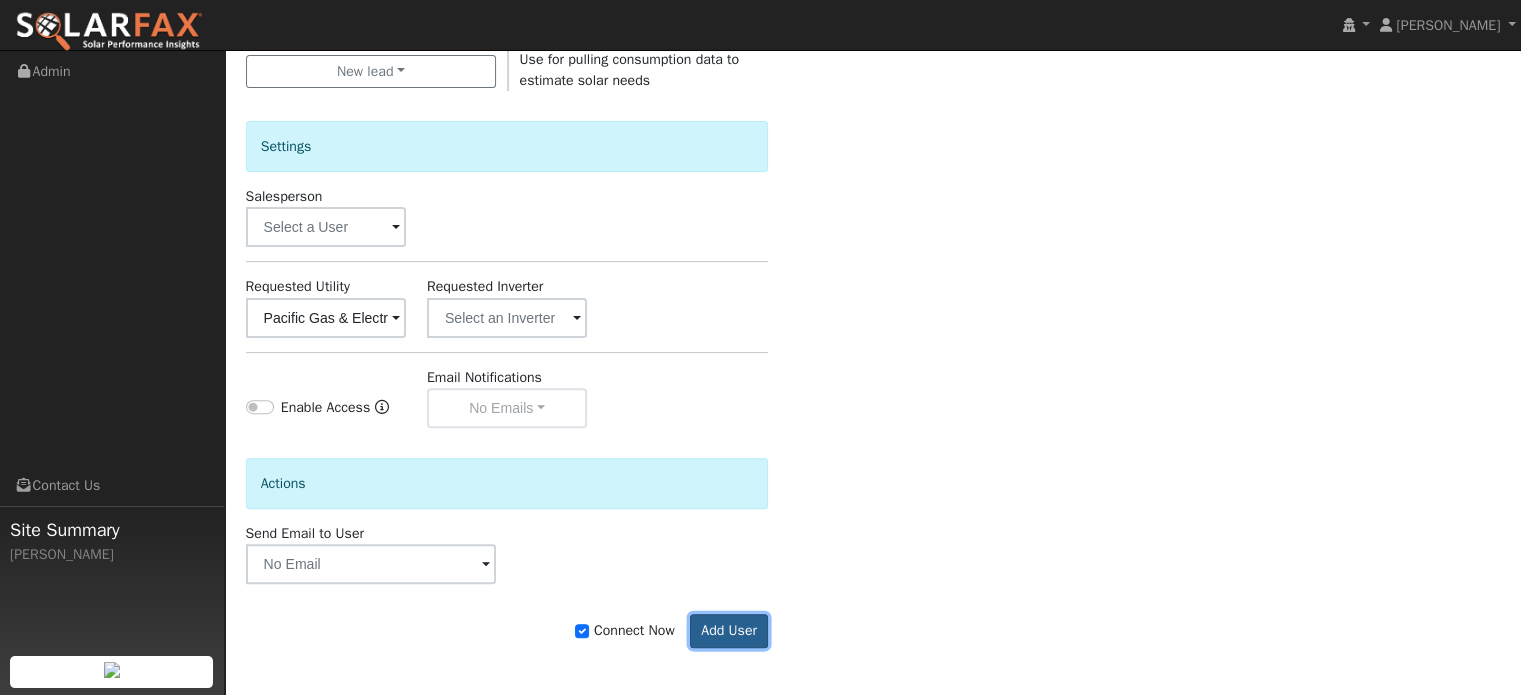 click on "Add User" at bounding box center (729, 631) 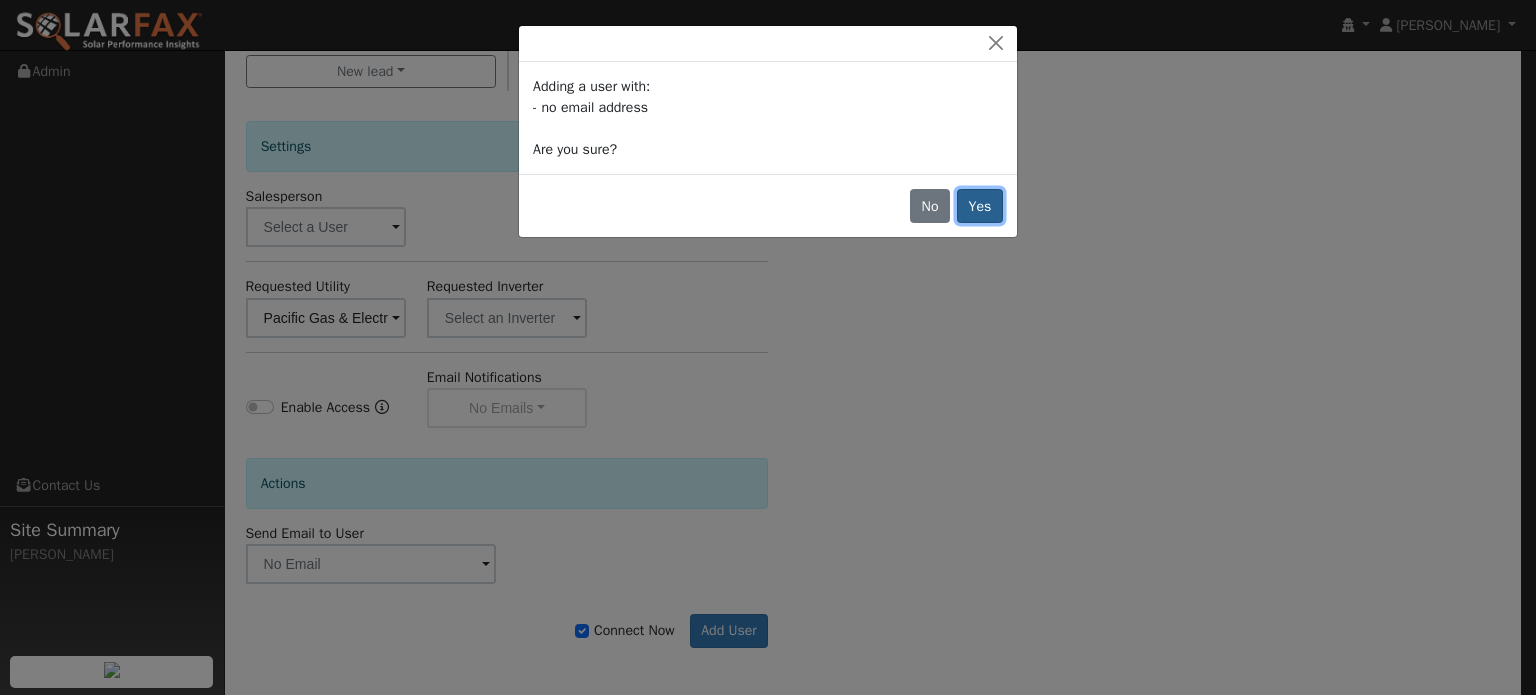 click on "Yes" at bounding box center (980, 206) 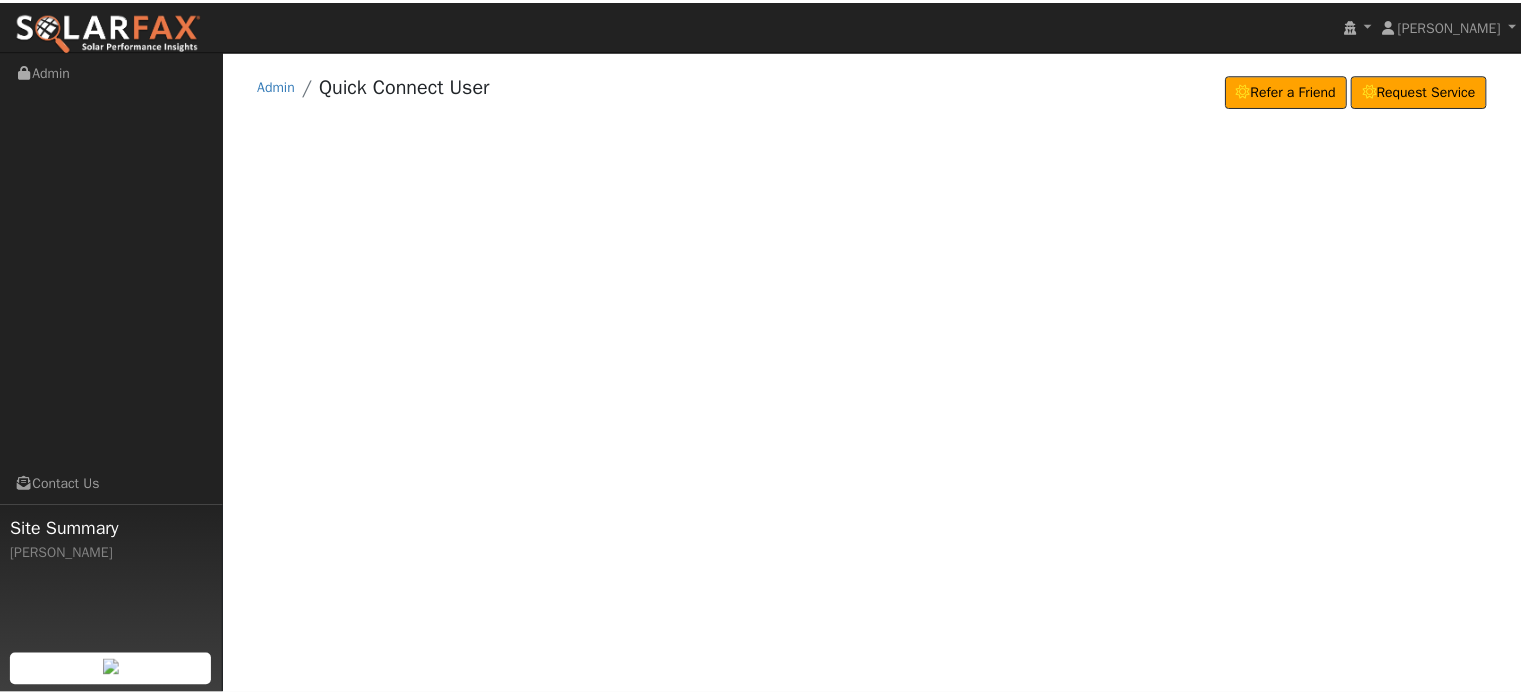 scroll, scrollTop: 0, scrollLeft: 0, axis: both 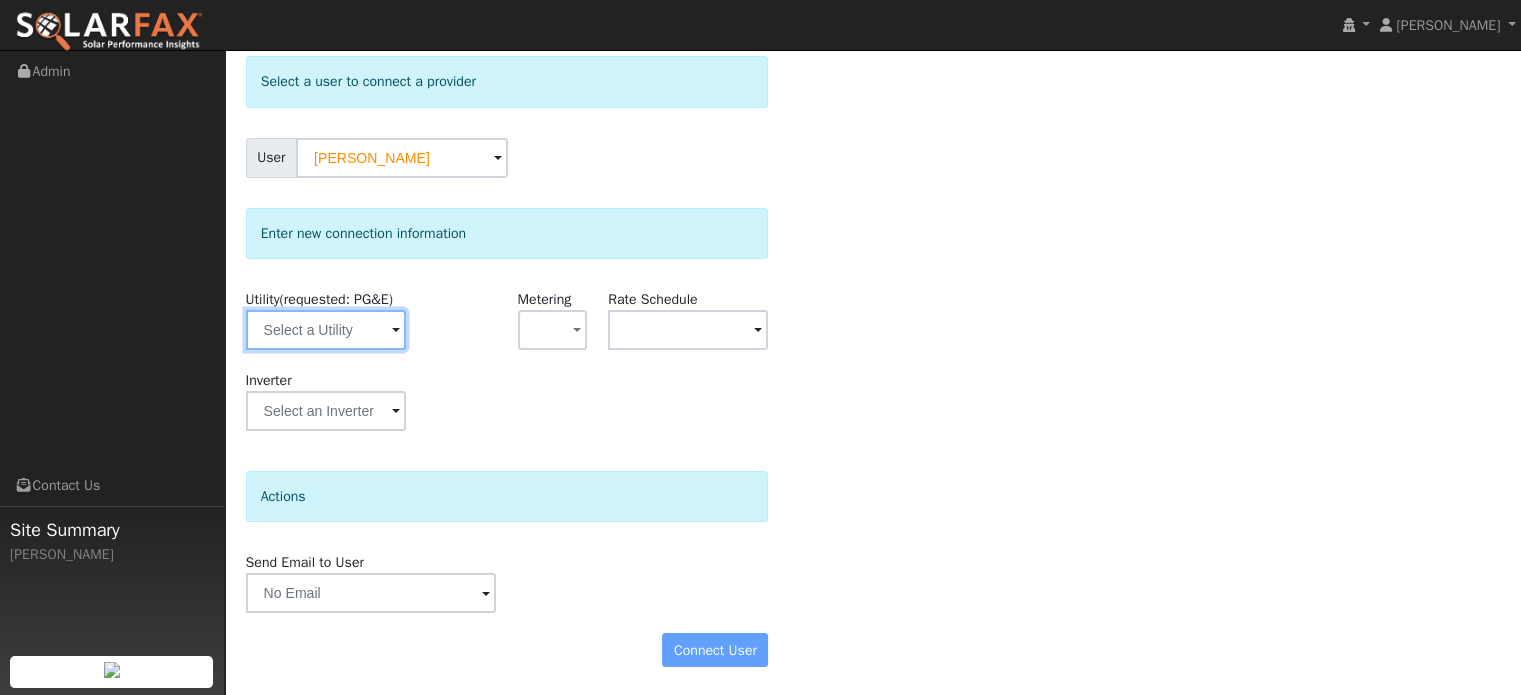 click at bounding box center (326, 330) 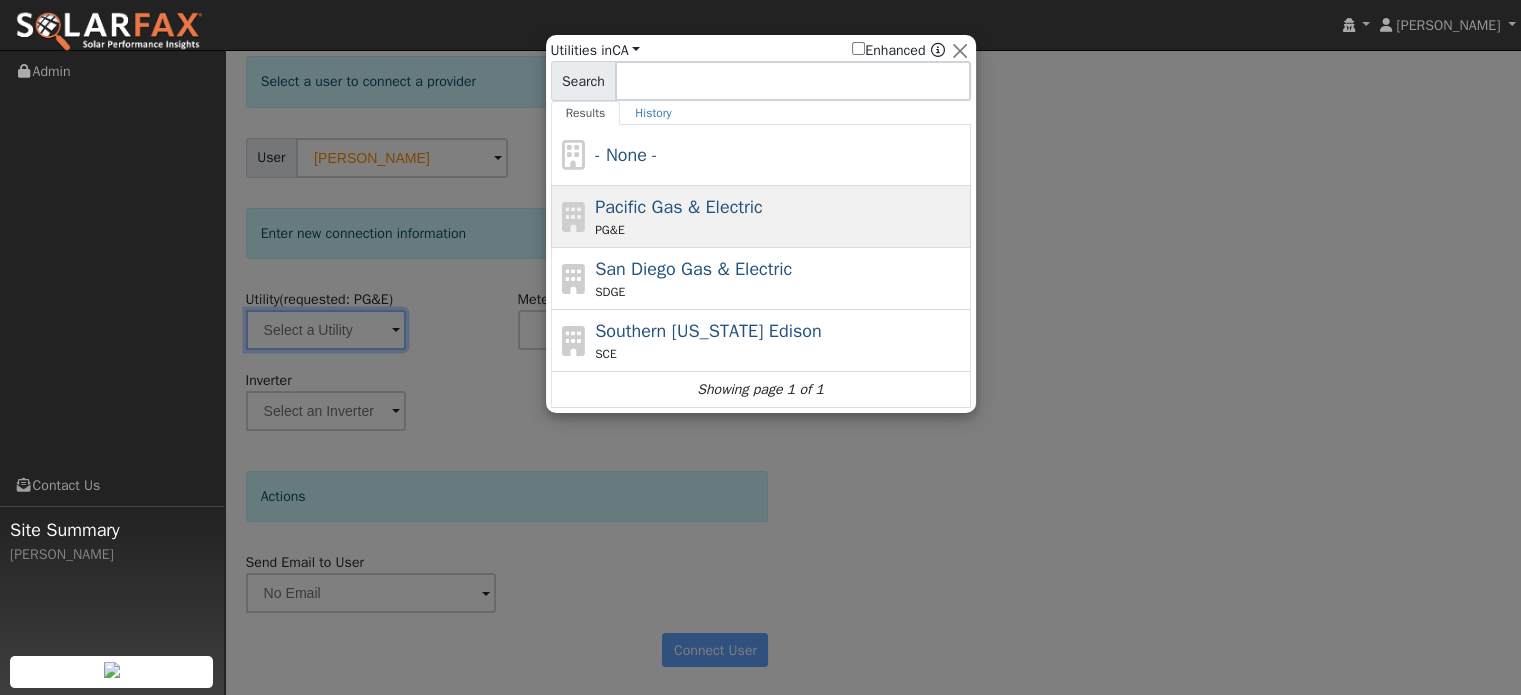 click on "Pacific Gas & Electric" at bounding box center (679, 207) 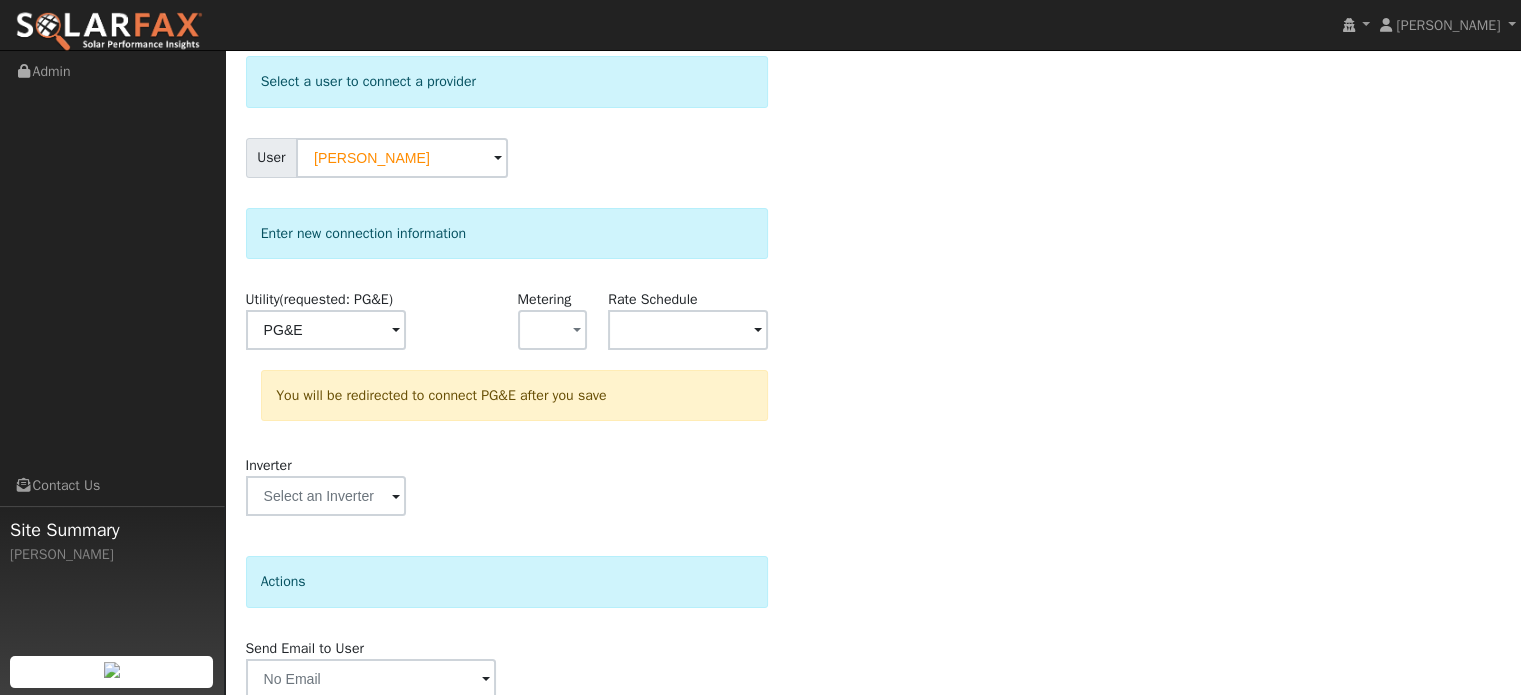 scroll, scrollTop: 185, scrollLeft: 0, axis: vertical 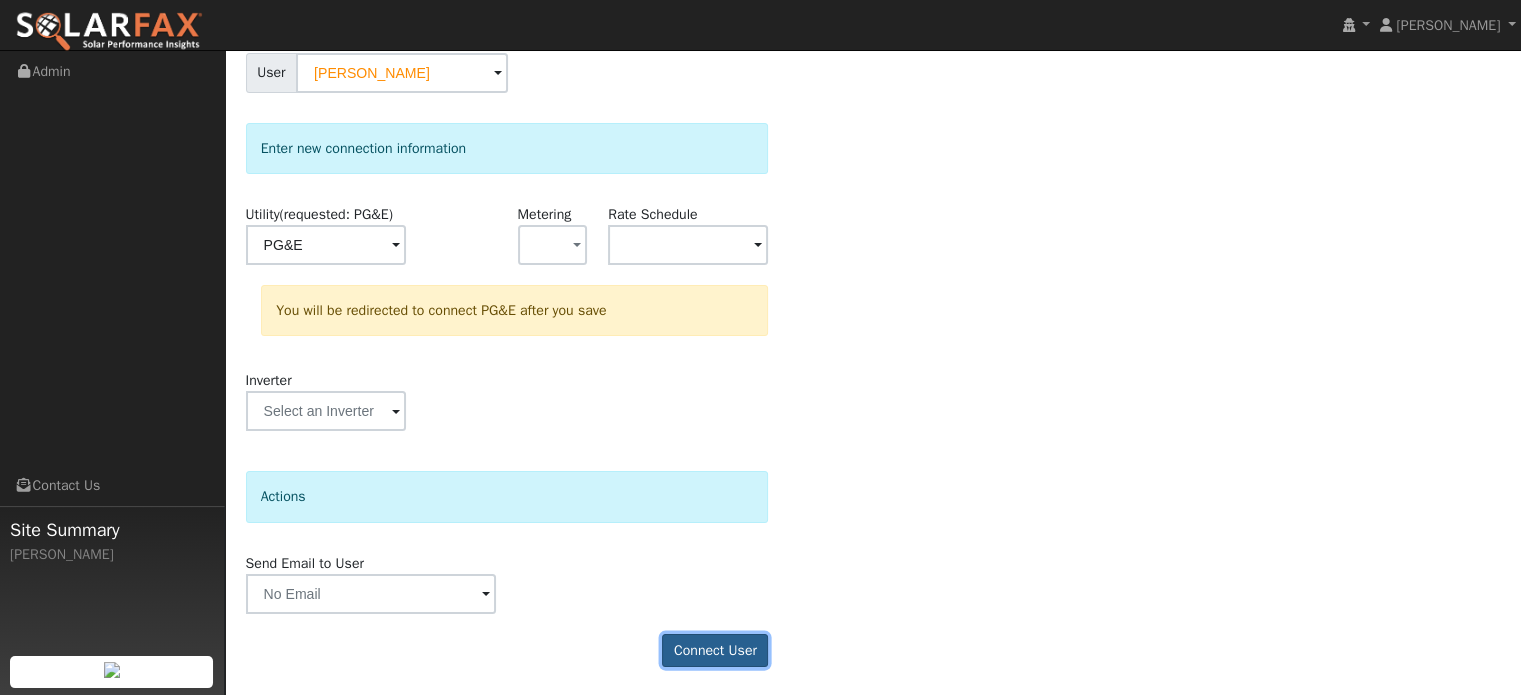 click on "Connect User" at bounding box center (715, 651) 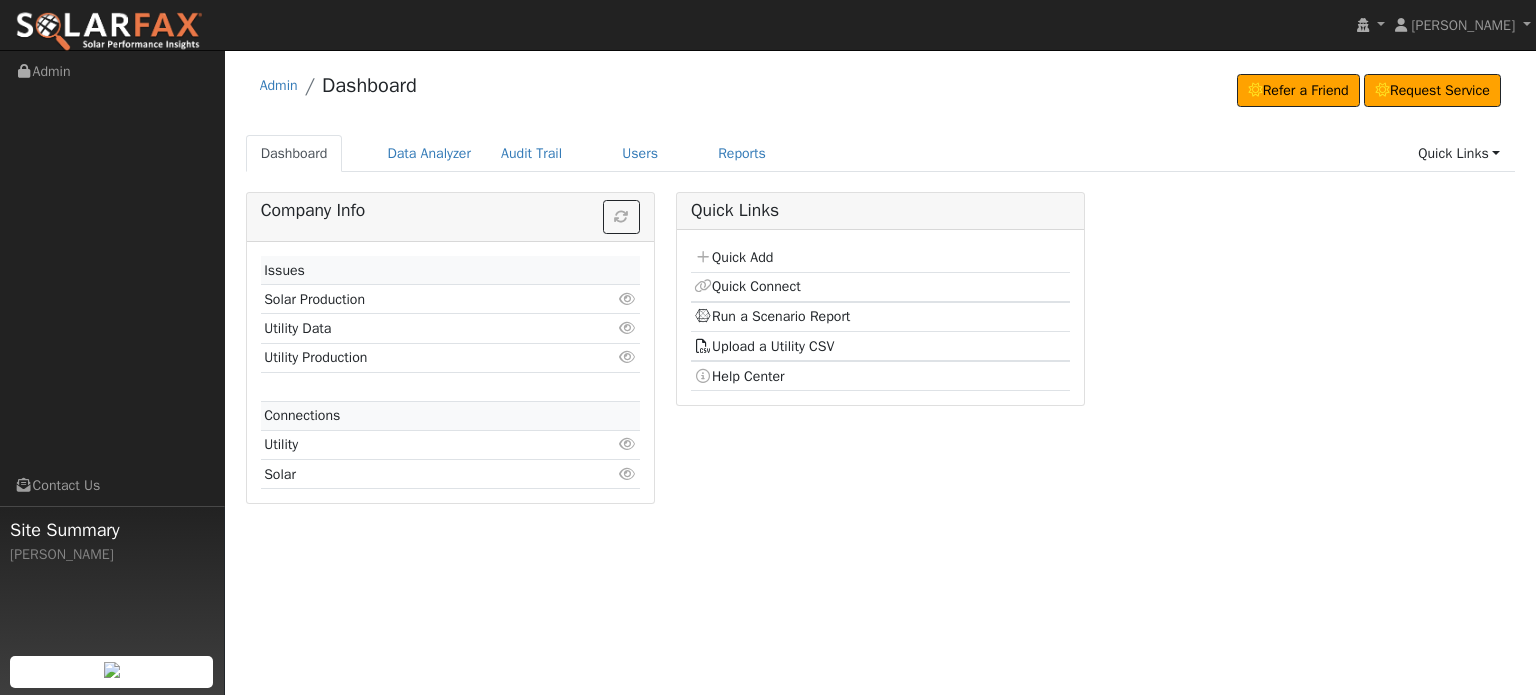 scroll, scrollTop: 0, scrollLeft: 0, axis: both 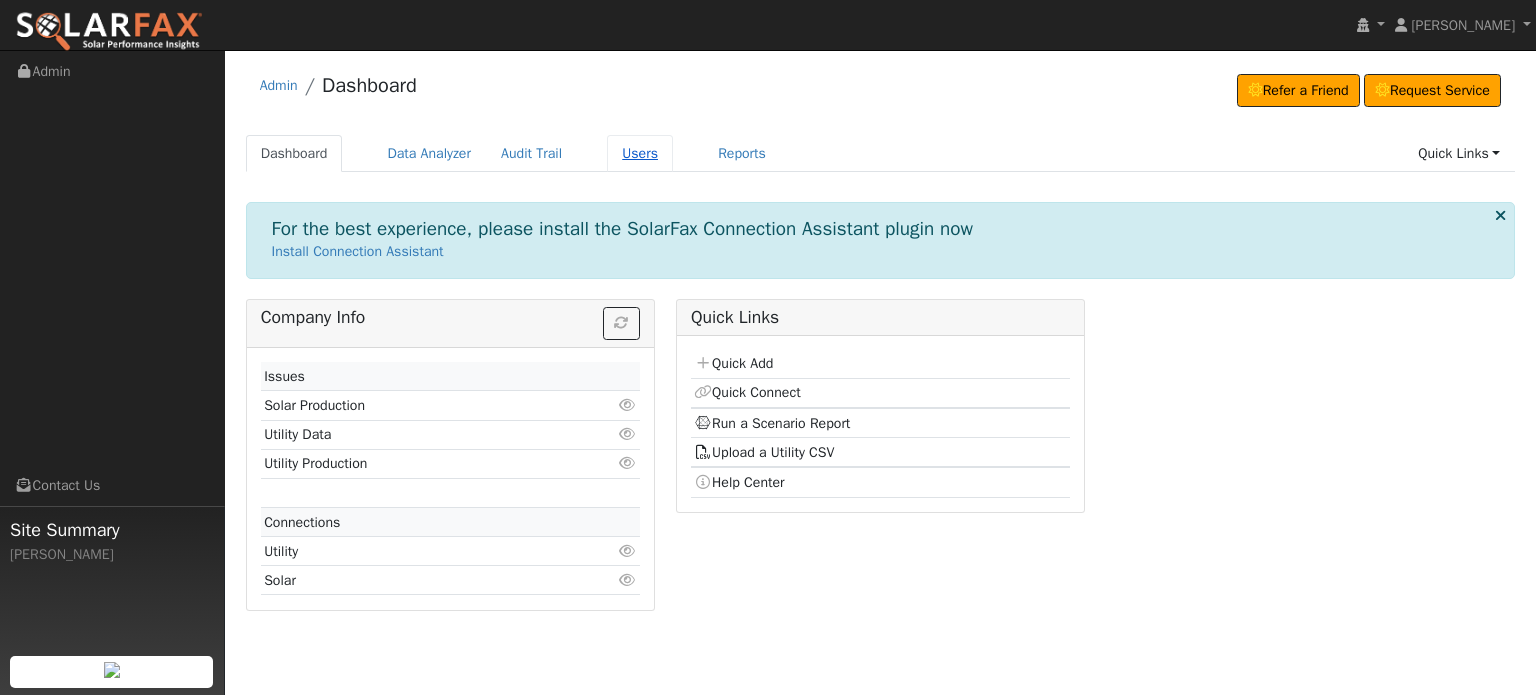 click on "Users" at bounding box center (640, 153) 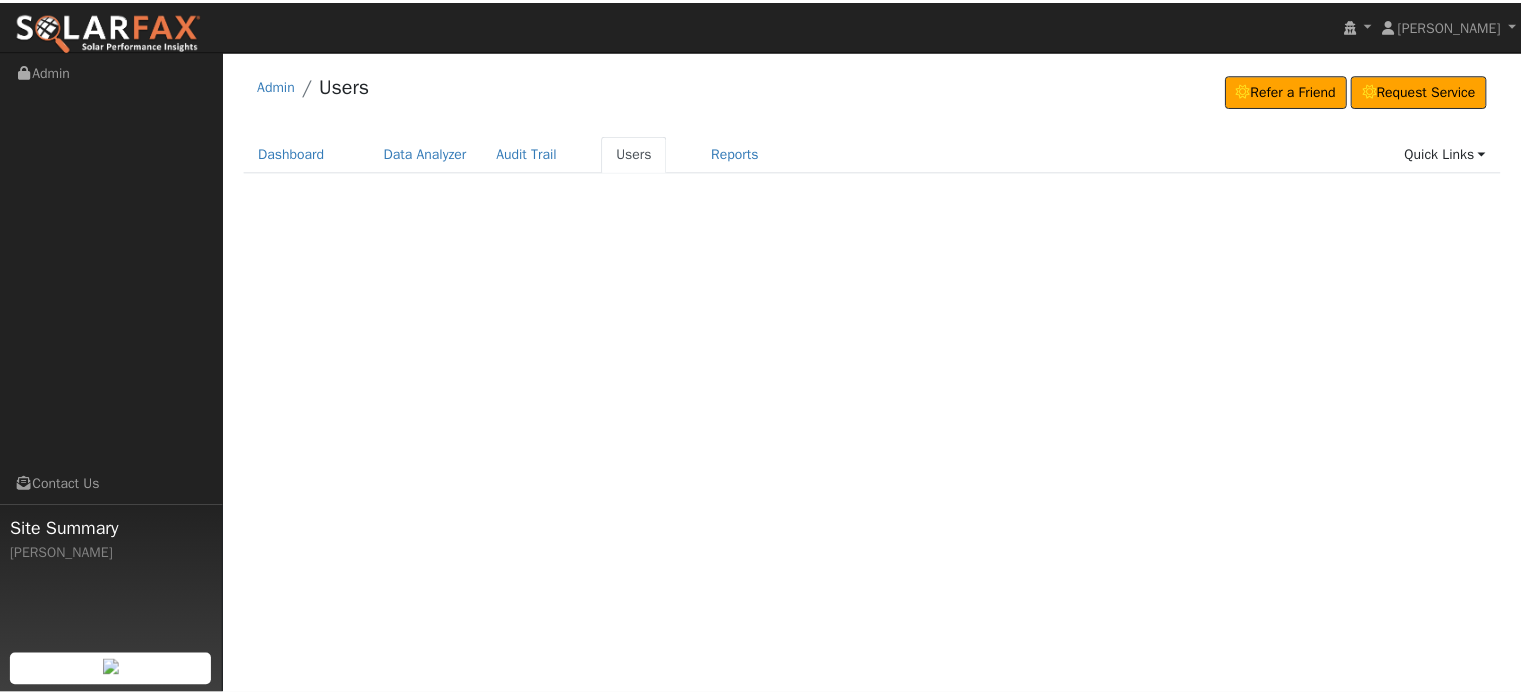scroll, scrollTop: 0, scrollLeft: 0, axis: both 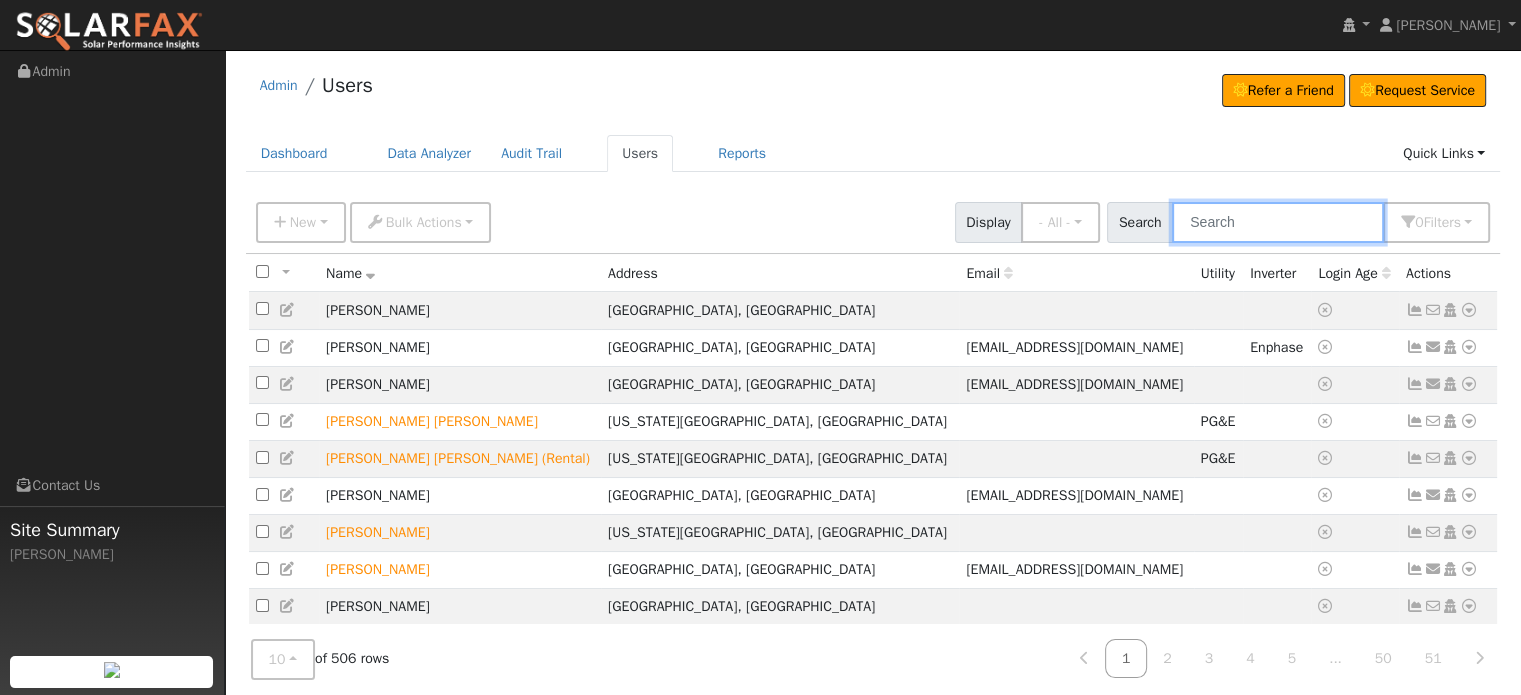 click at bounding box center [1278, 222] 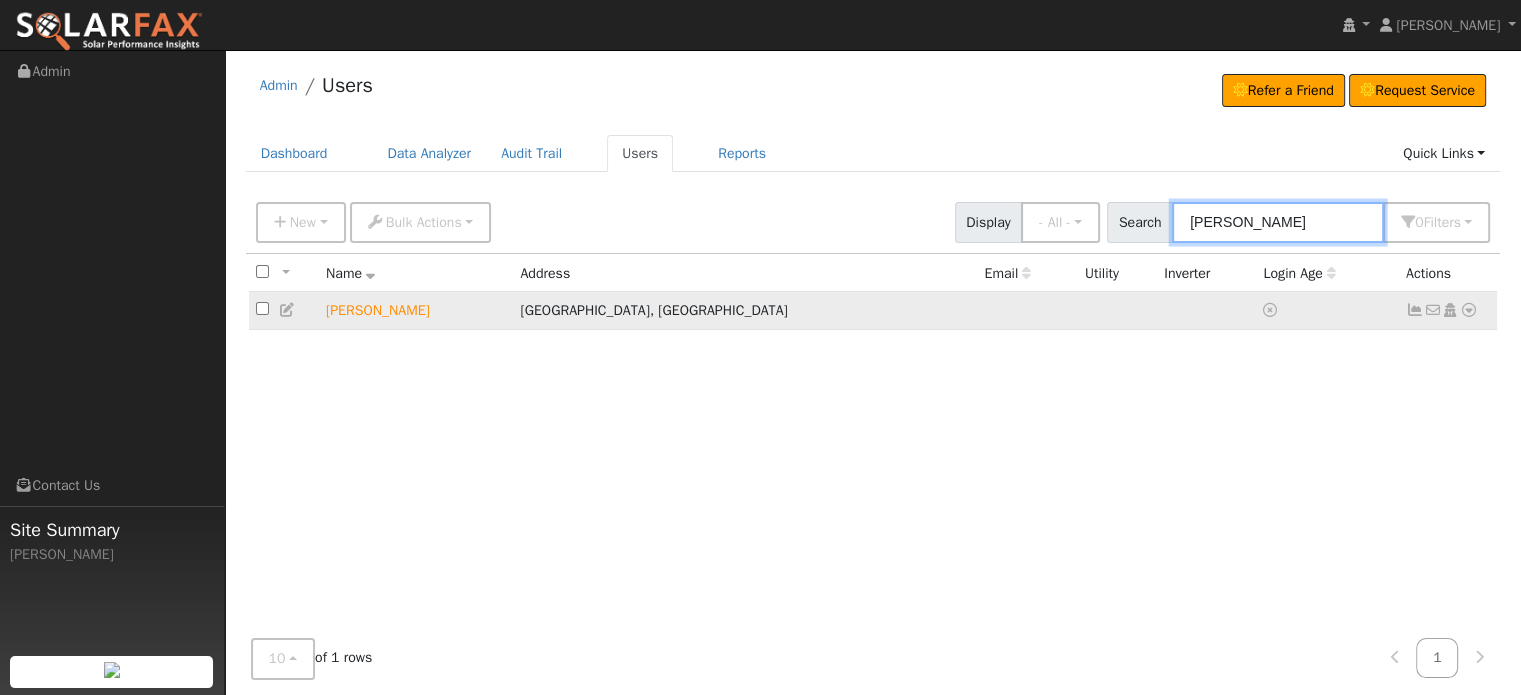 type on "[PERSON_NAME]" 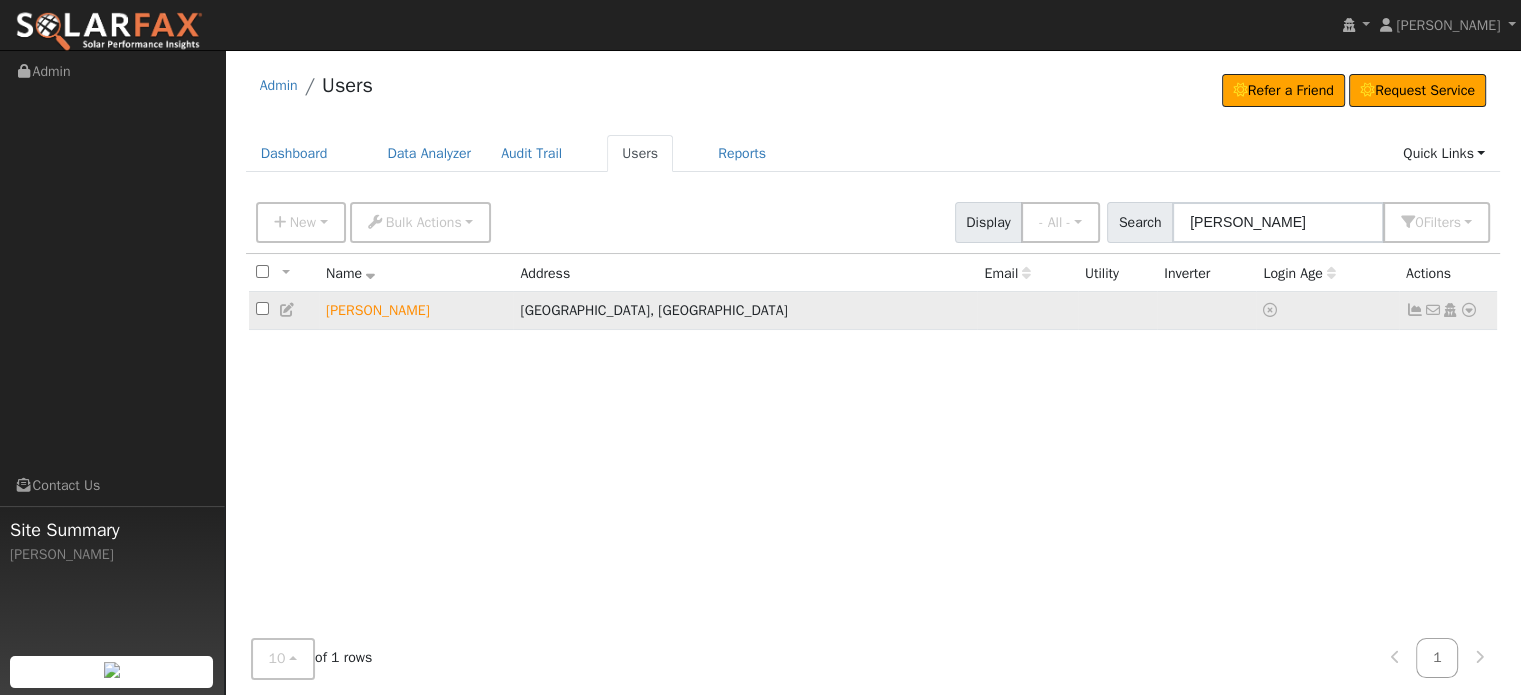 click at bounding box center (1415, 310) 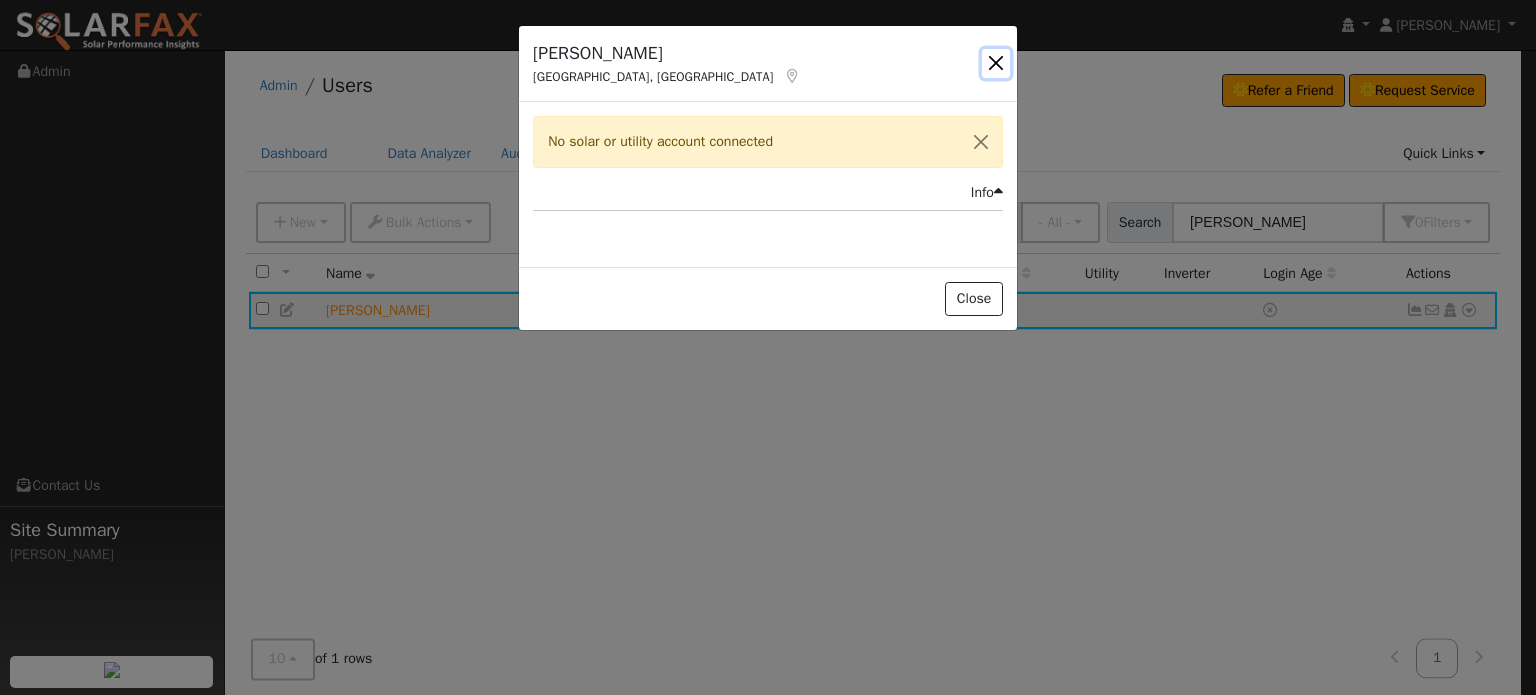 click at bounding box center [996, 63] 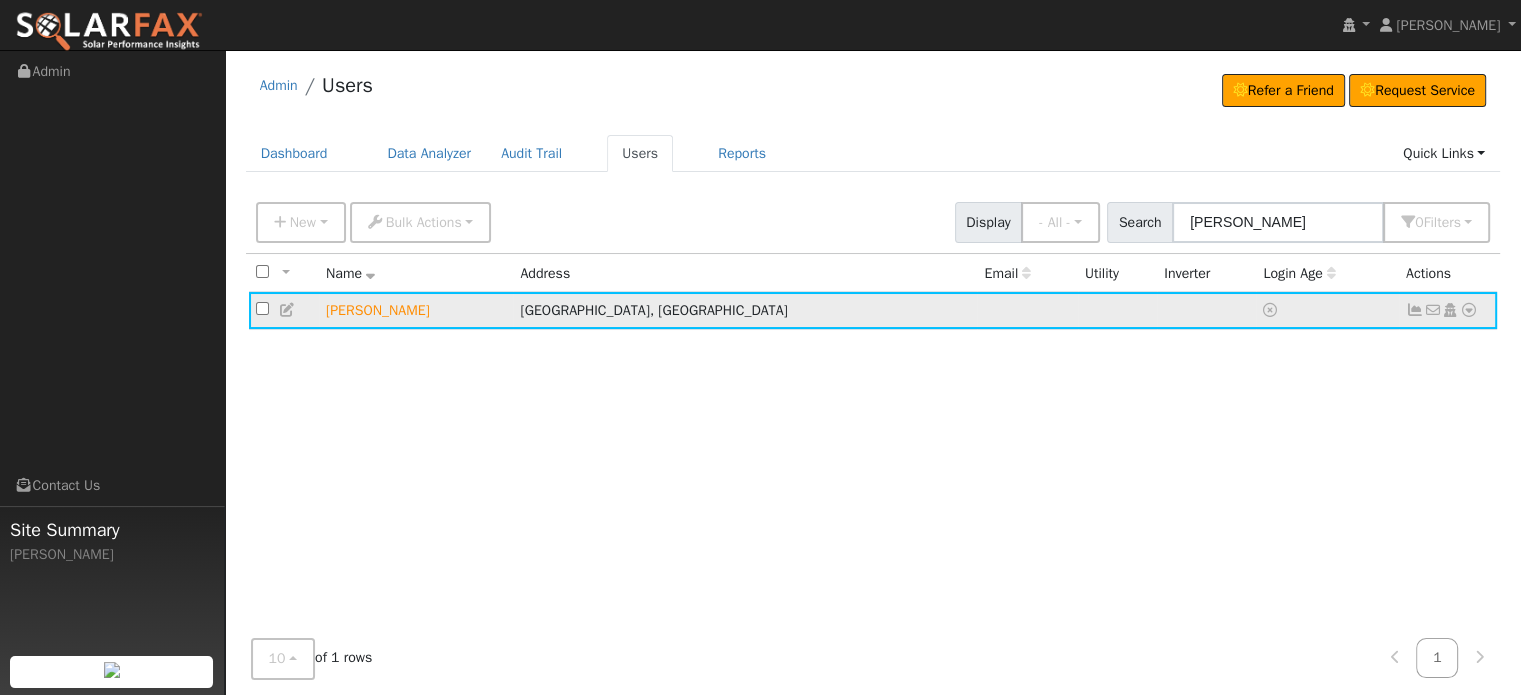 click at bounding box center (1469, 310) 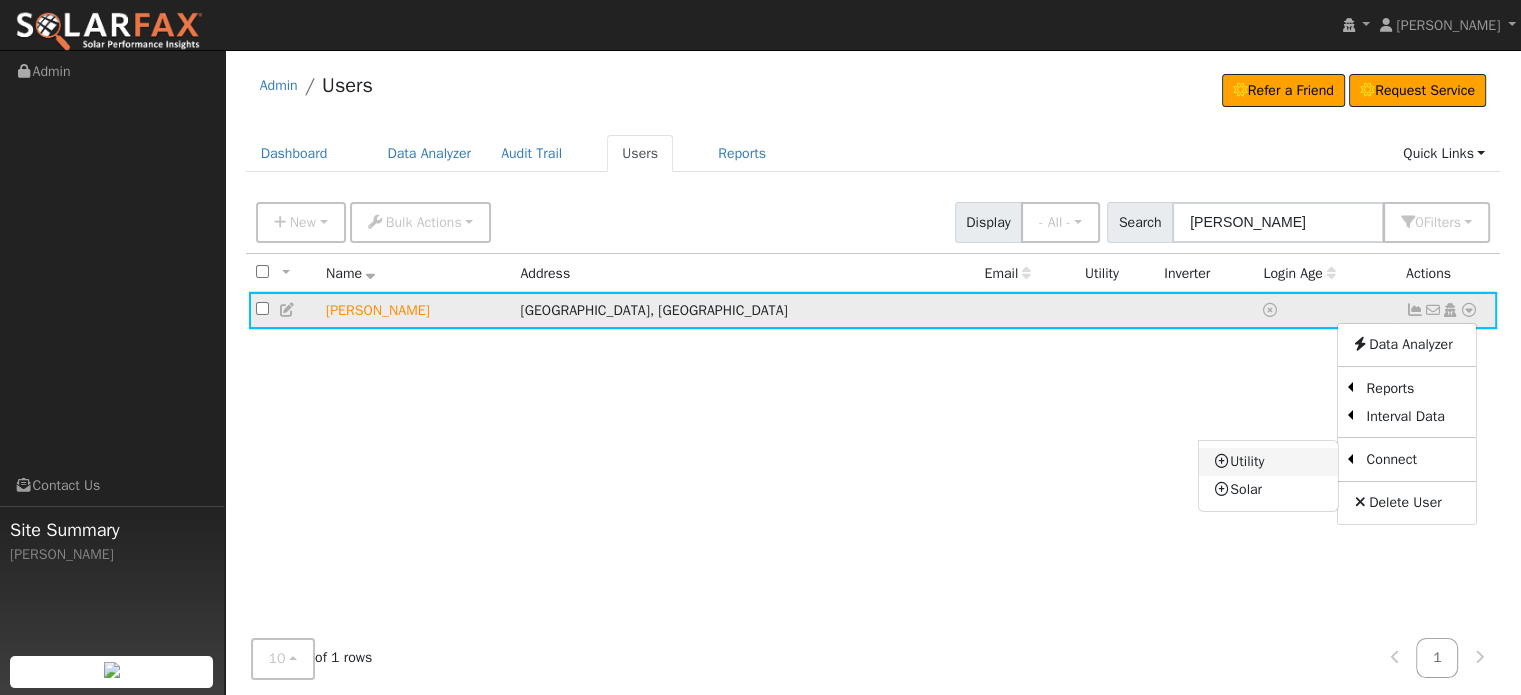click on "Utility" at bounding box center [1268, 462] 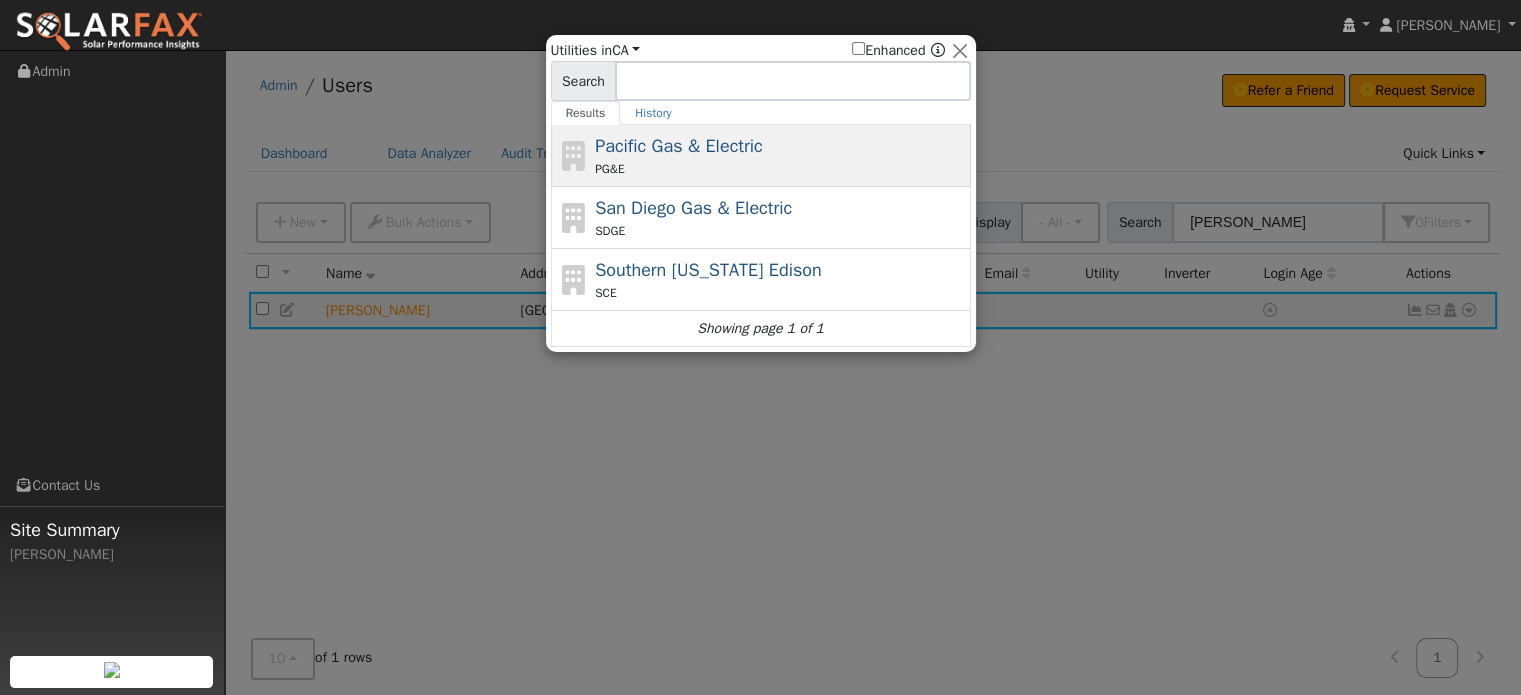 click on "Pacific Gas & Electric" at bounding box center (679, 146) 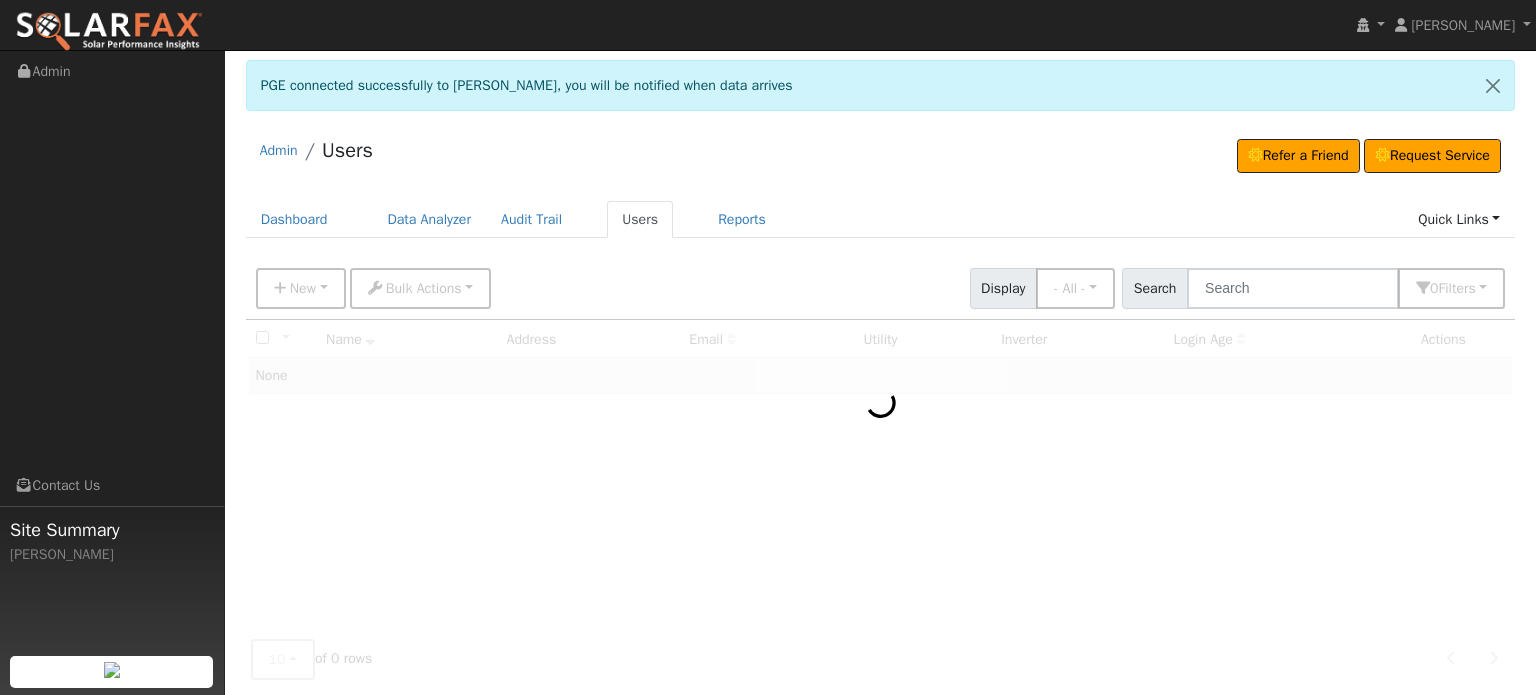 scroll, scrollTop: 0, scrollLeft: 0, axis: both 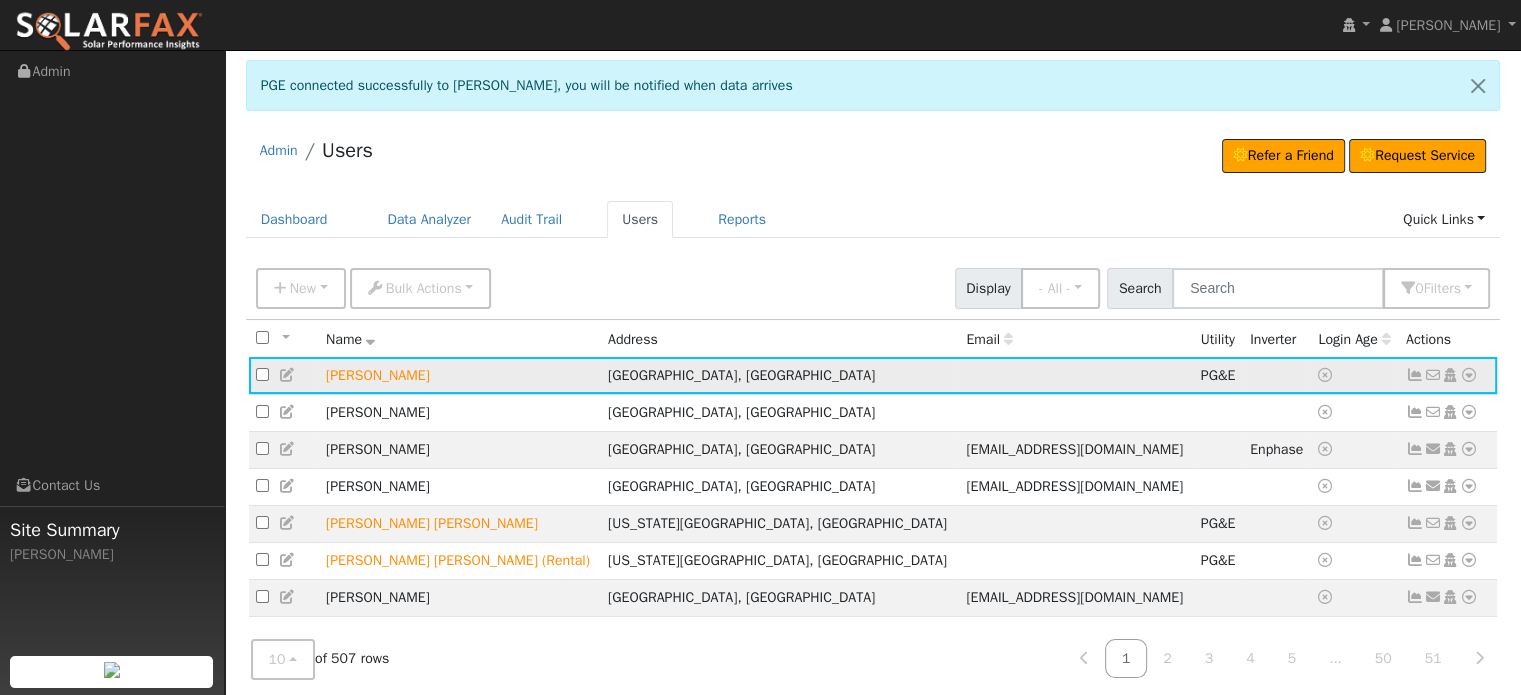 click at bounding box center [1469, 375] 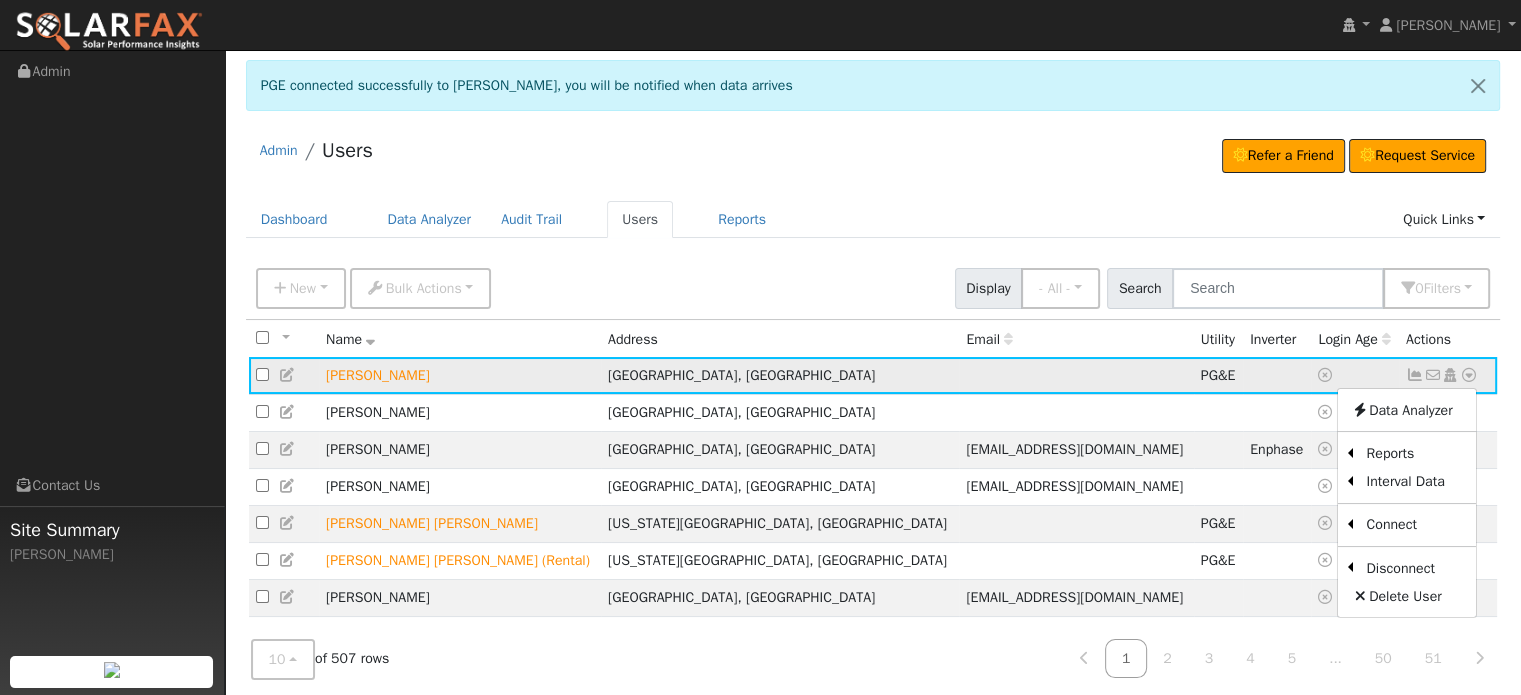 click at bounding box center (1415, 375) 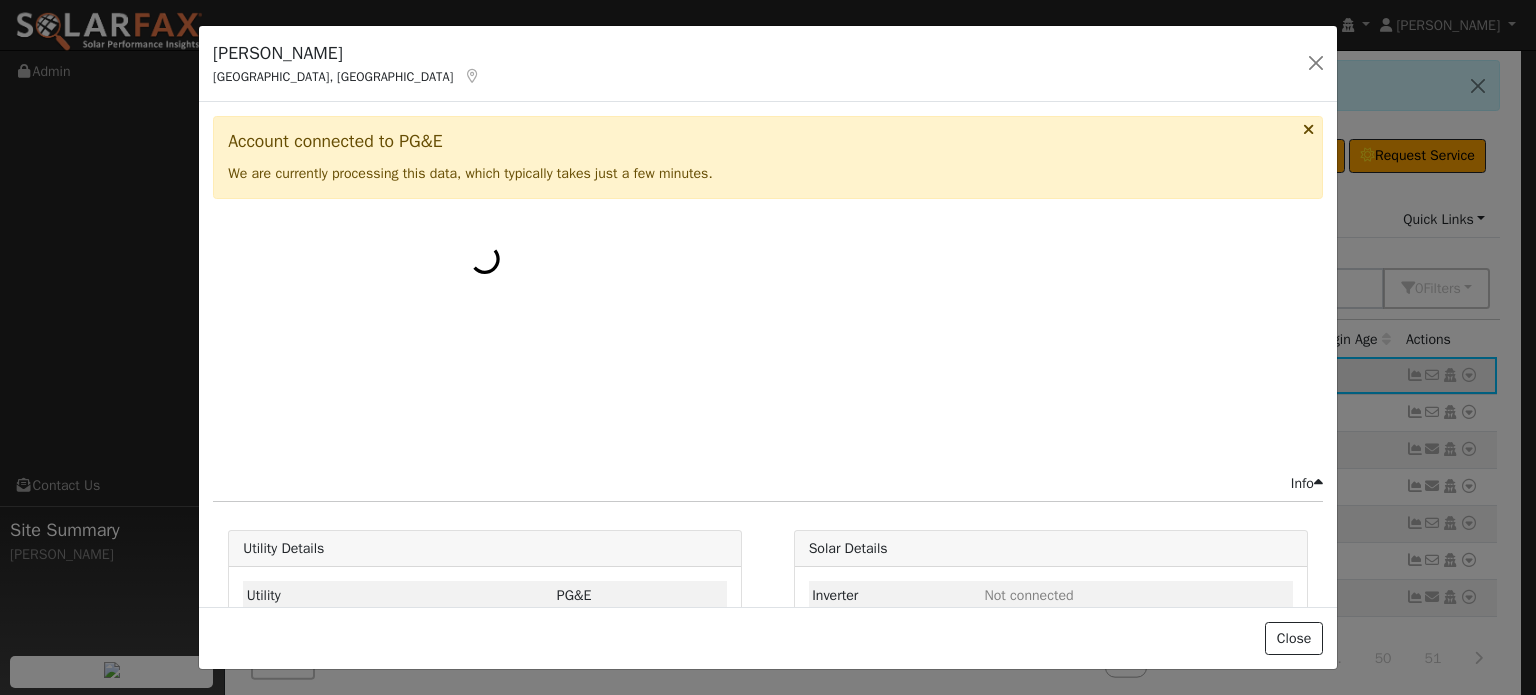 click on "[PERSON_NAME] [GEOGRAPHIC_DATA], [GEOGRAPHIC_DATA]   Default Account Default Account [STREET_ADDRESS] Primary Account Account connected to PG&E  We are currently processing this data, which typically takes just a few minutes.    Issue History Date By Flag Comment Type No Issue History Info  Utility Details Utility PG&E Utility Data None Solar Details Inverter Not connected Close" 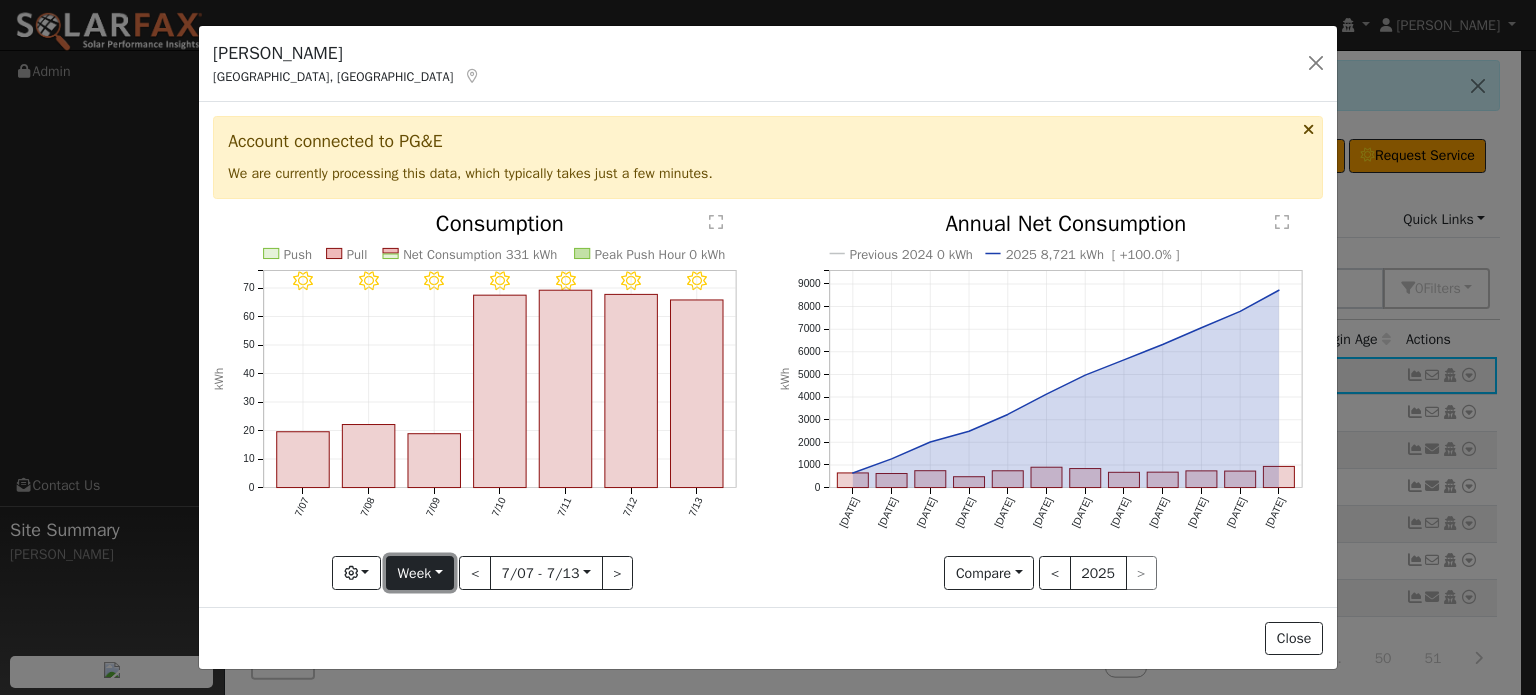 click on "Week" at bounding box center (420, 573) 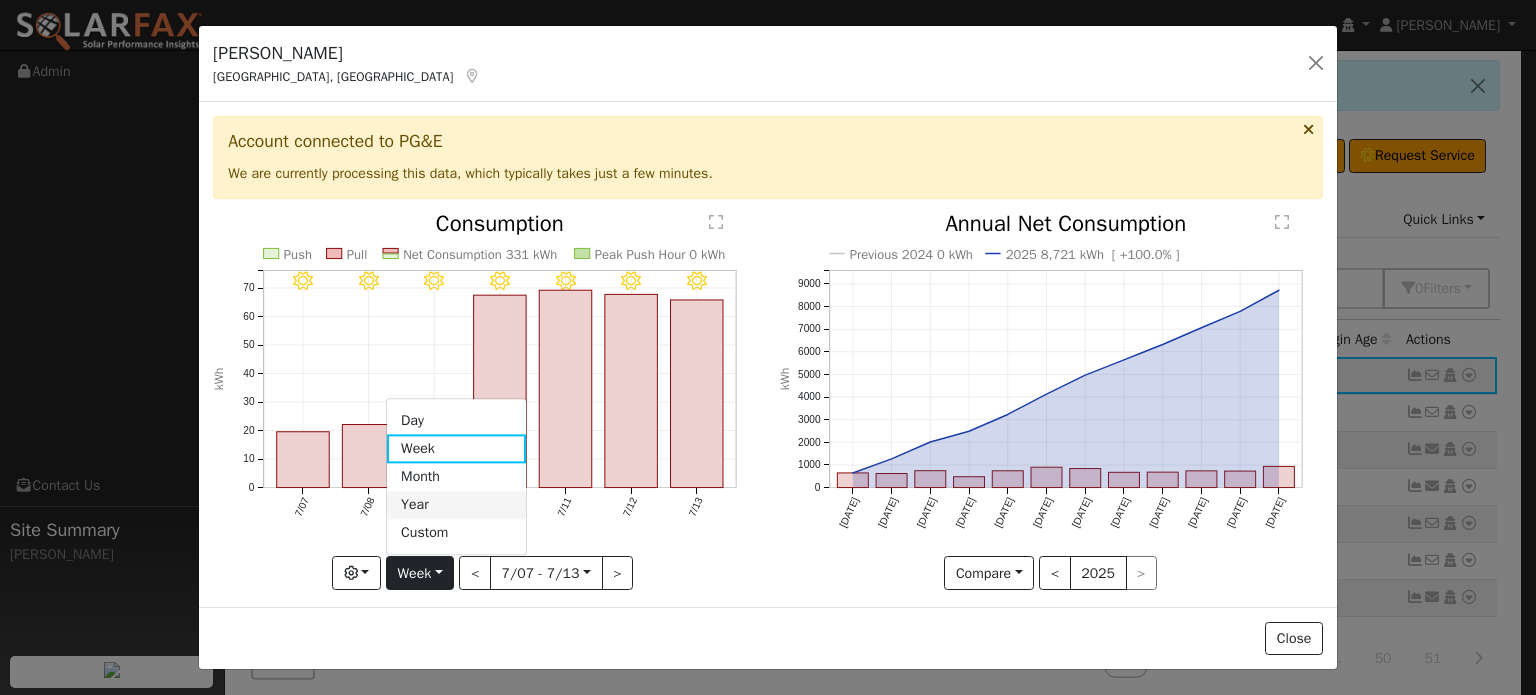 click on "Year" at bounding box center [456, 505] 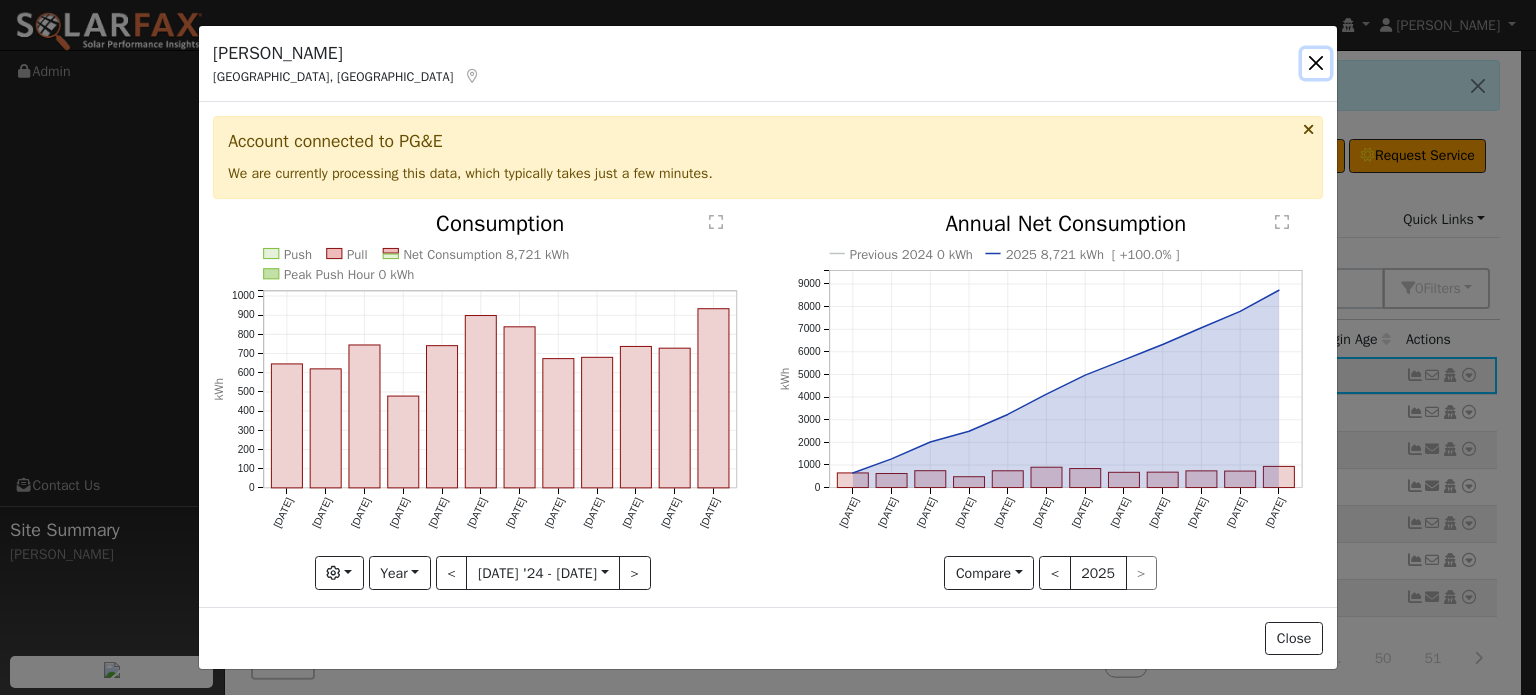 click at bounding box center [1316, 63] 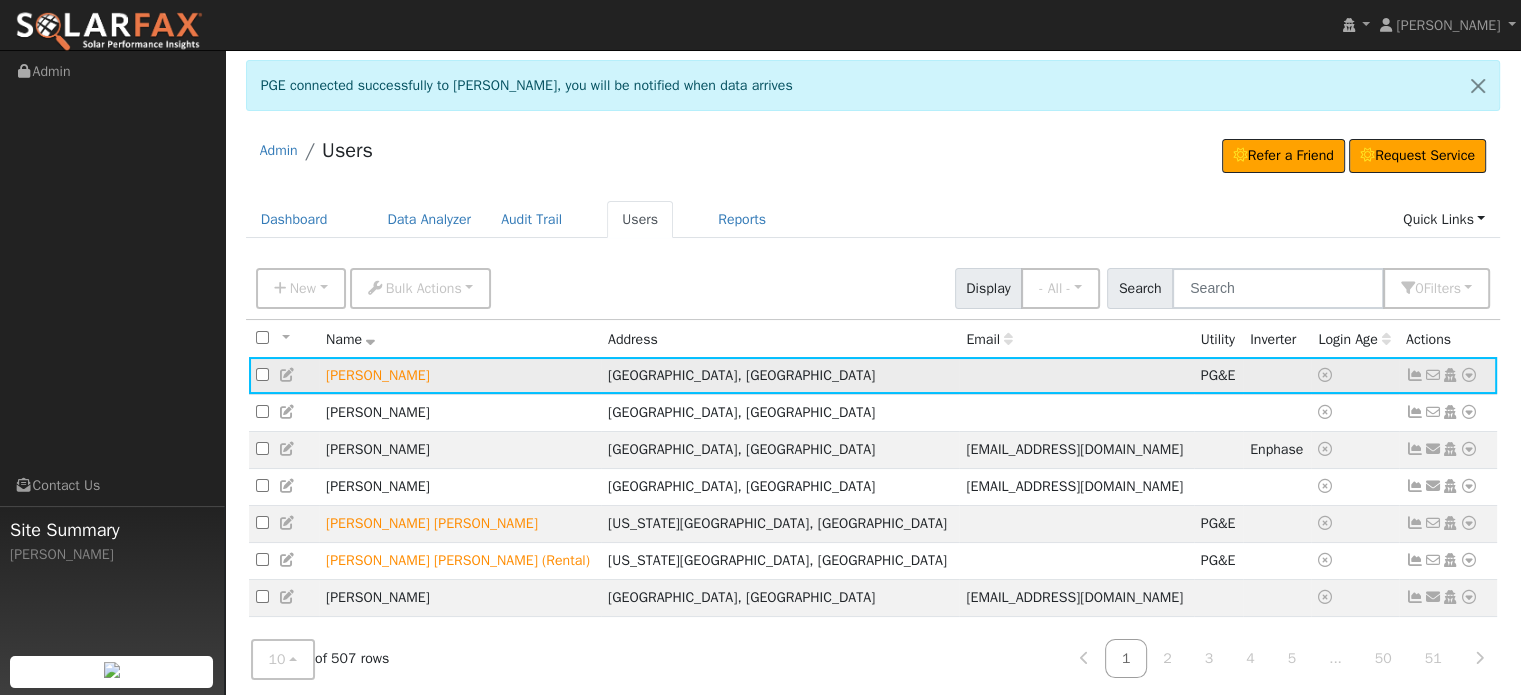 click at bounding box center (1469, 375) 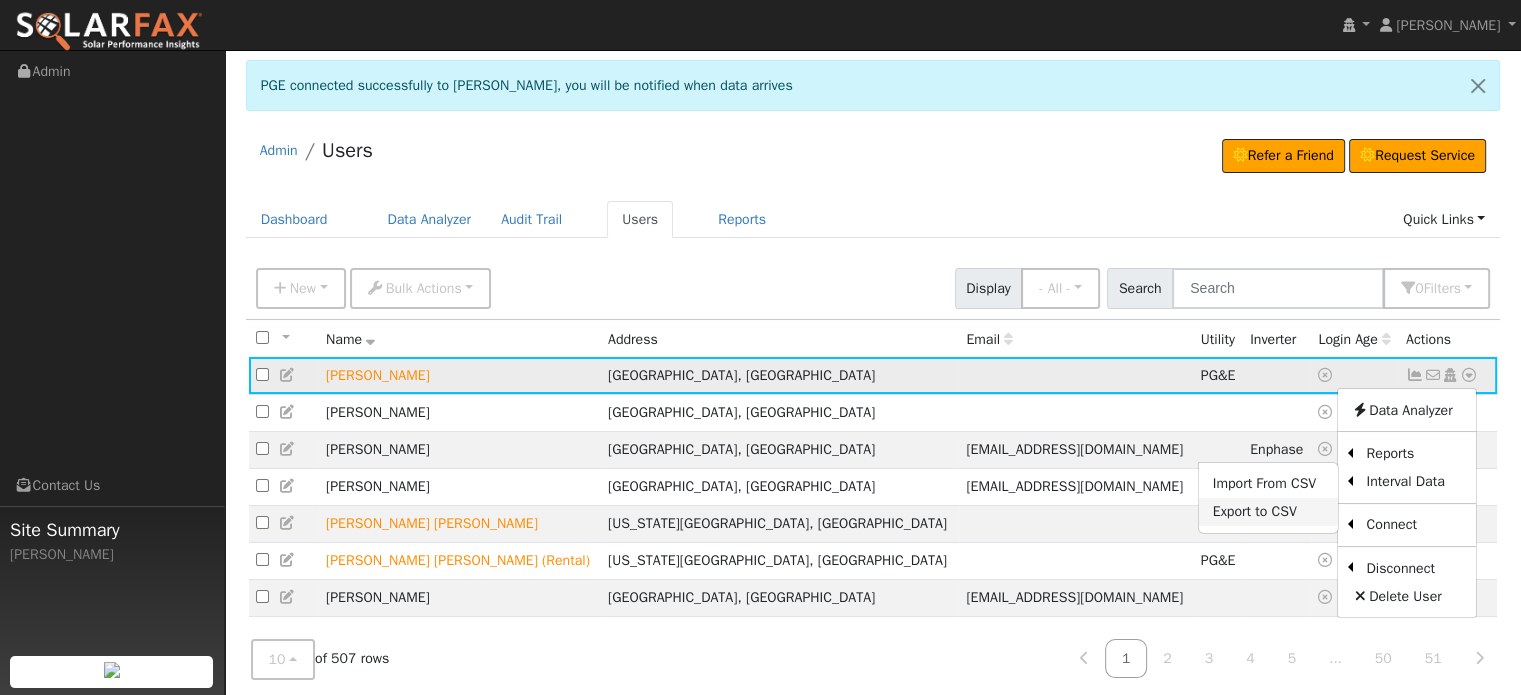 click on "Export to CSV" at bounding box center [1268, 512] 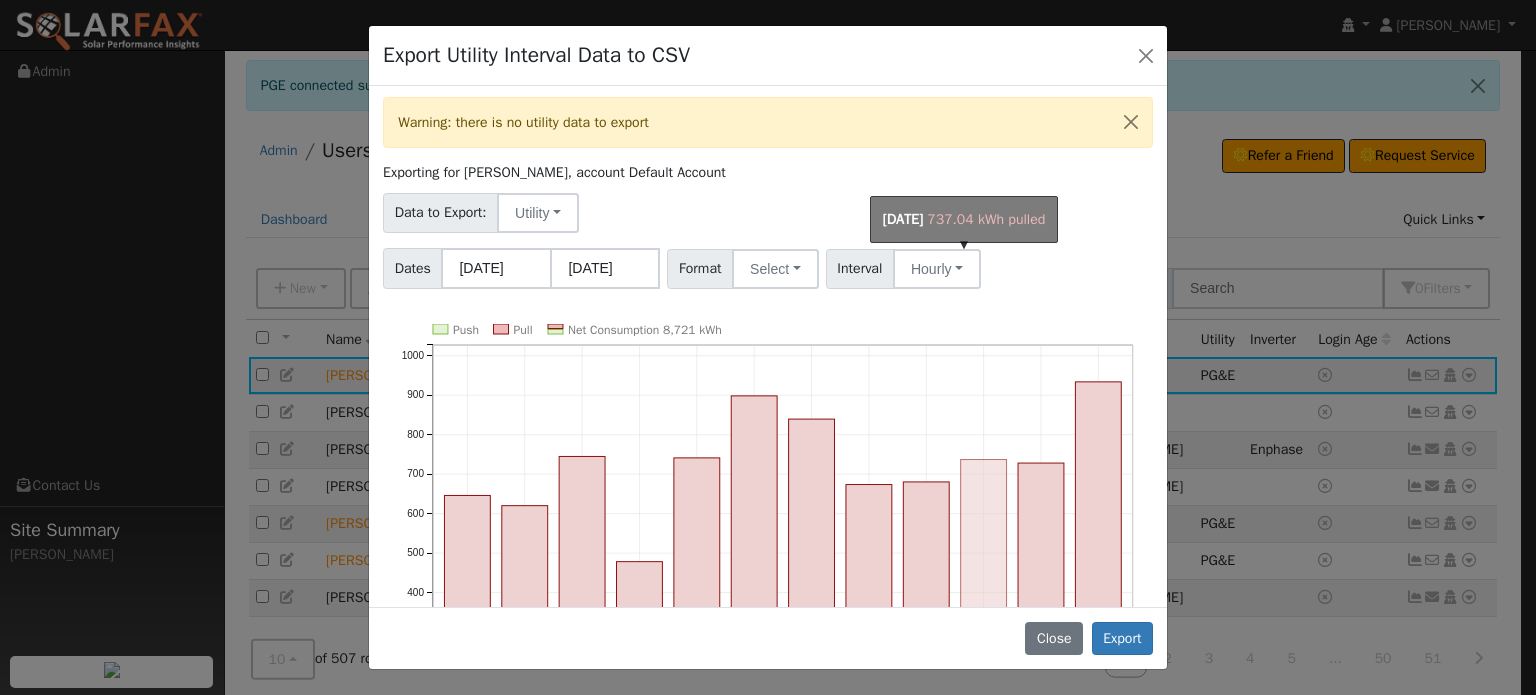 scroll, scrollTop: 0, scrollLeft: 0, axis: both 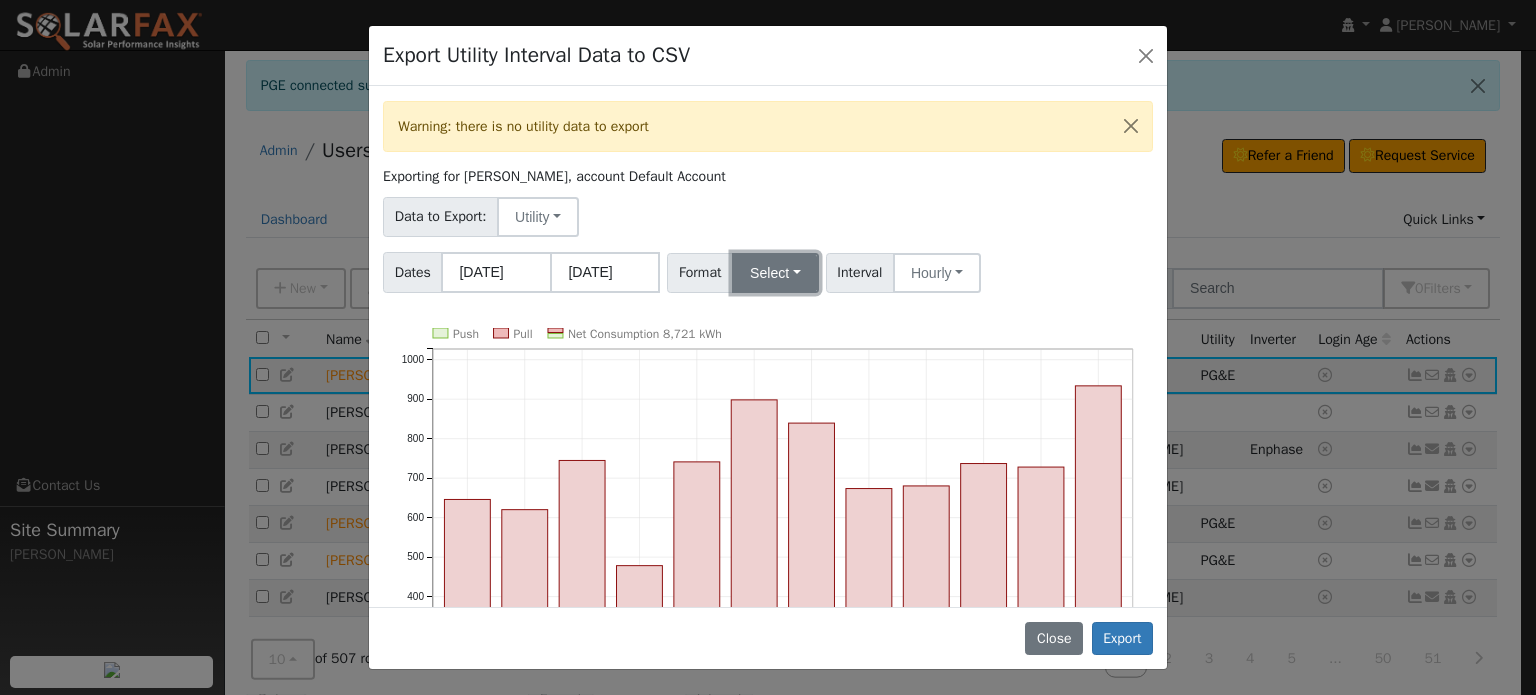 click on "Select" at bounding box center (775, 273) 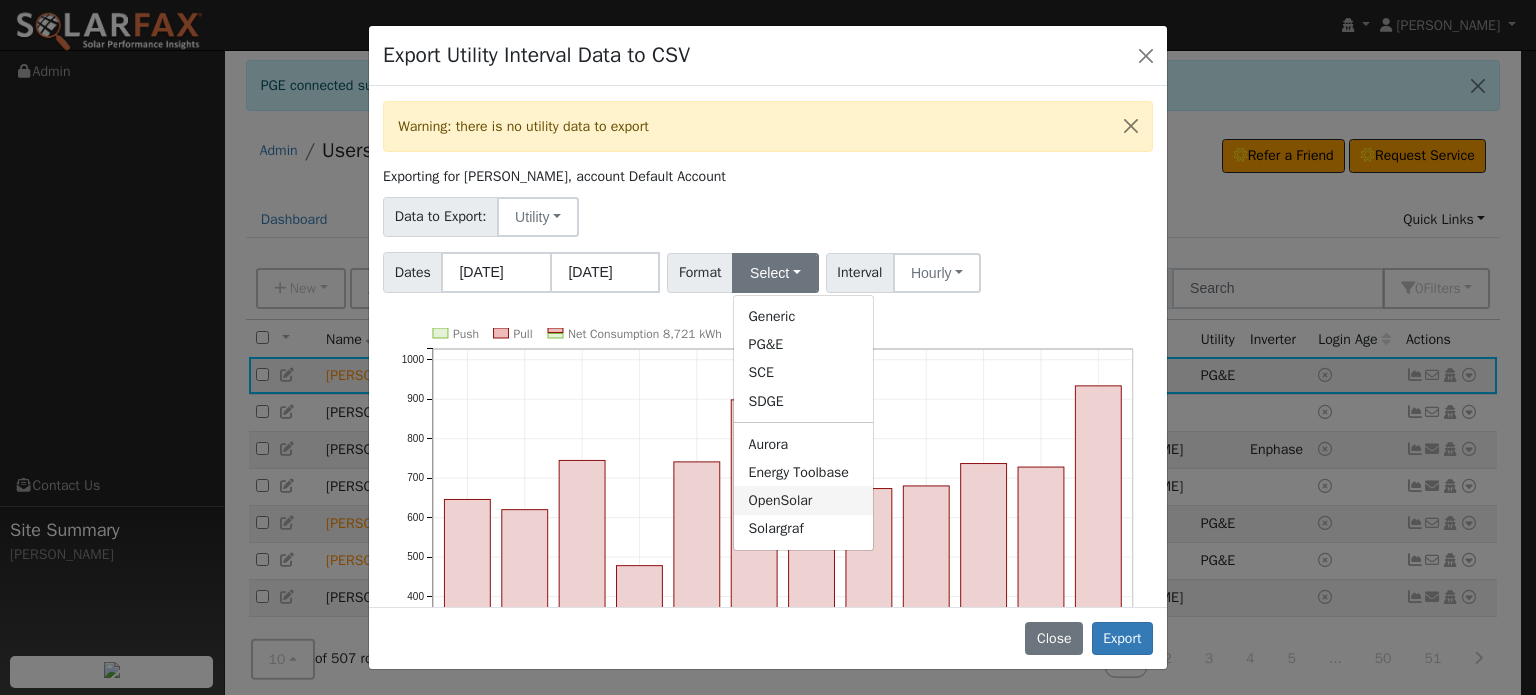 click on "OpenSolar" at bounding box center [803, 500] 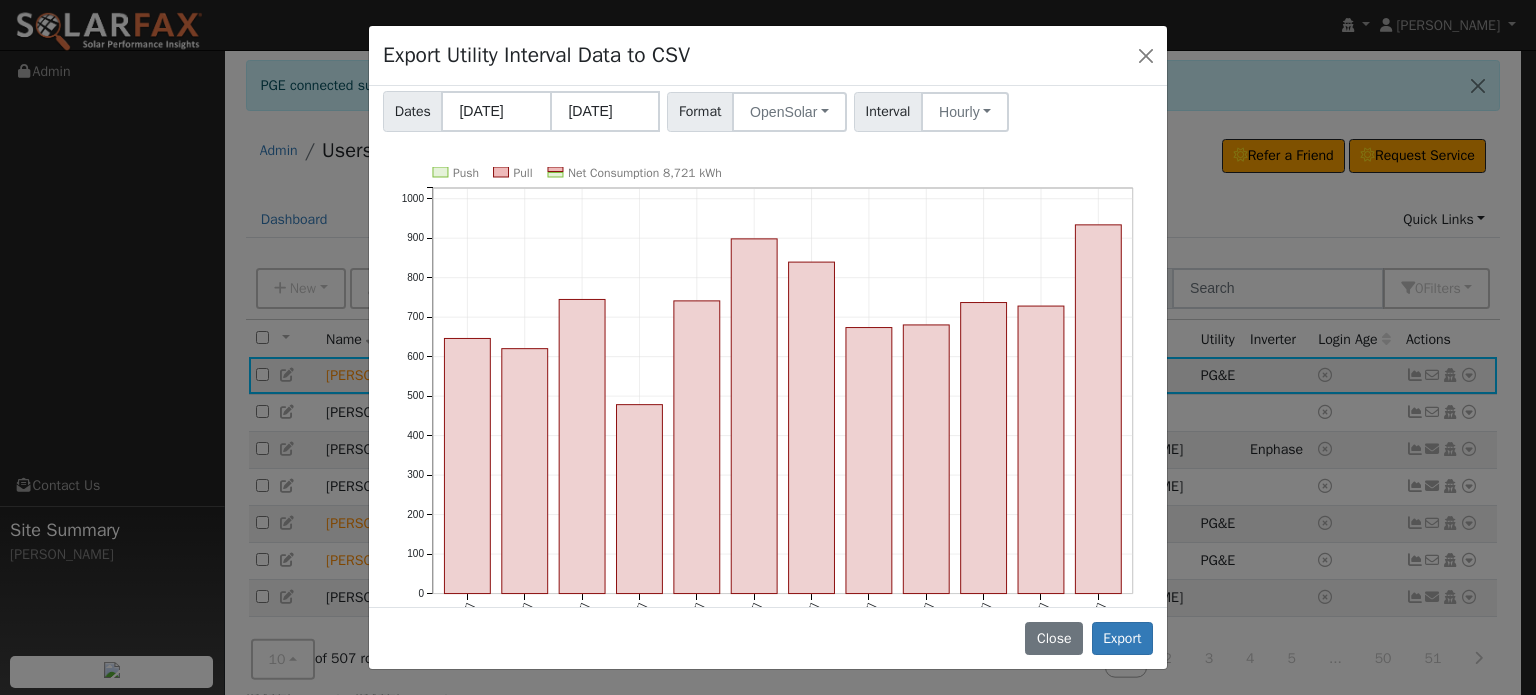 scroll, scrollTop: 206, scrollLeft: 0, axis: vertical 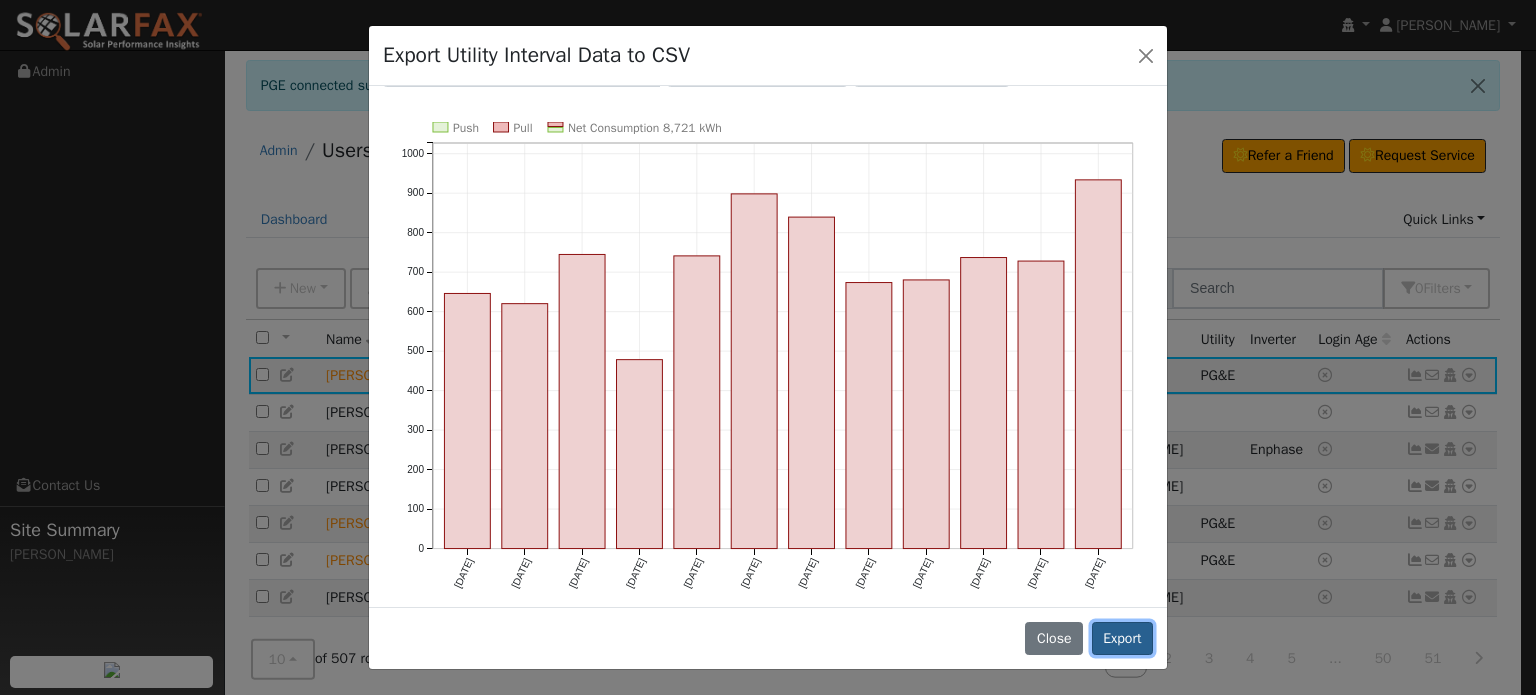 click on "Export" at bounding box center (1122, 639) 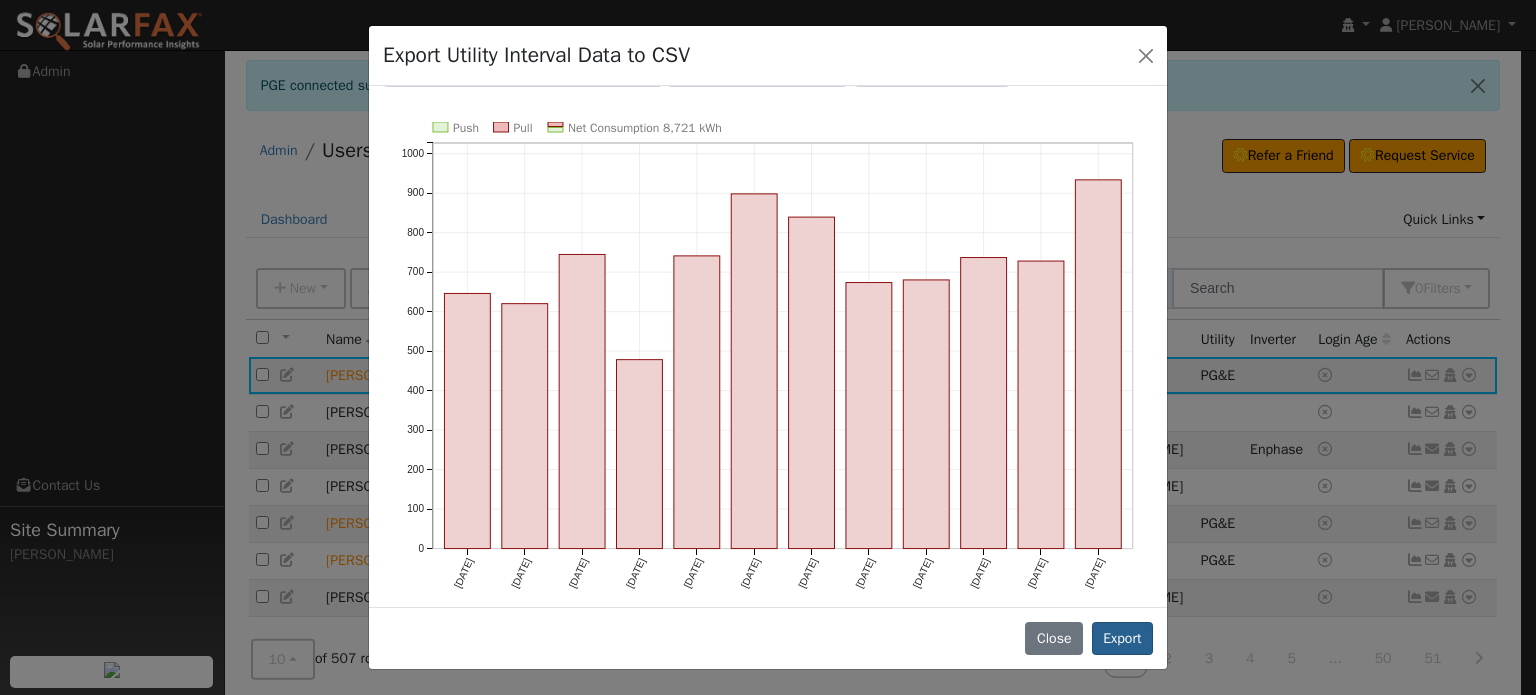 scroll, scrollTop: 0, scrollLeft: 0, axis: both 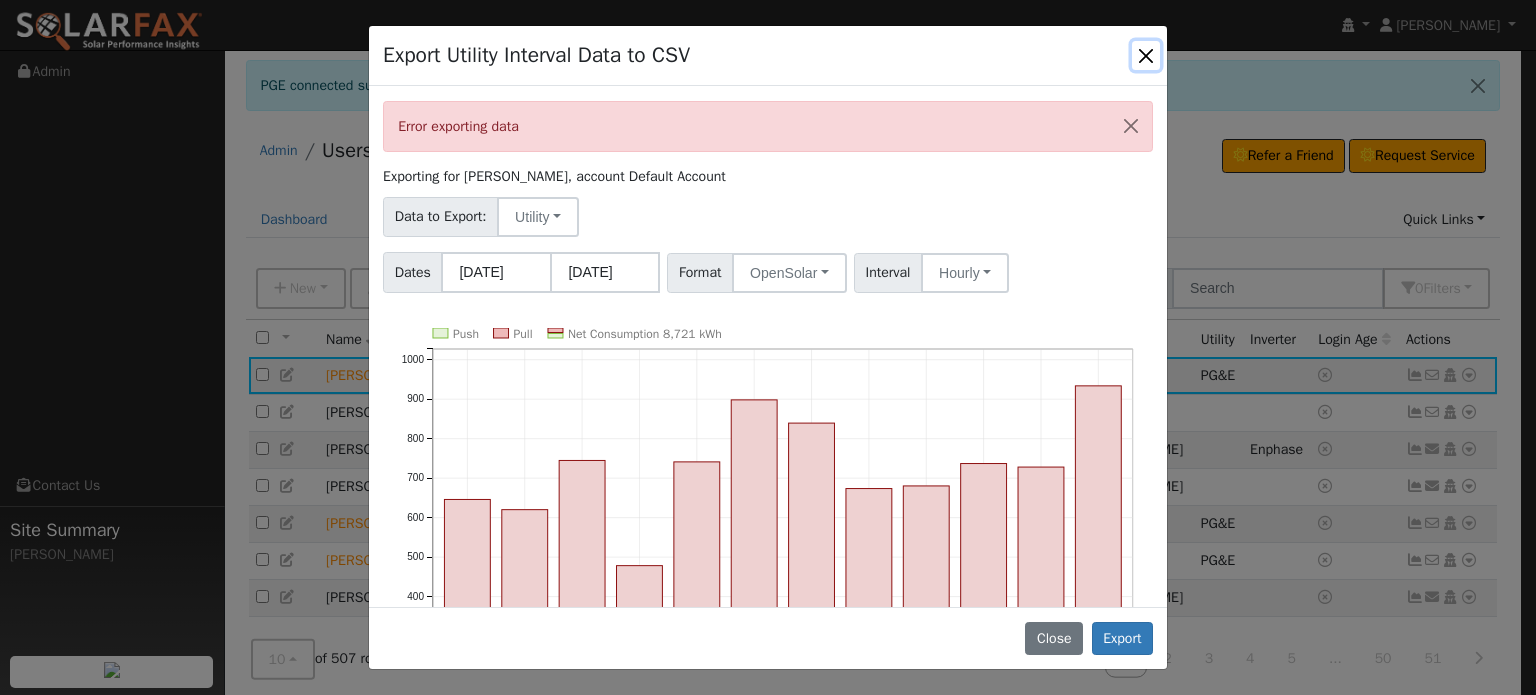 click at bounding box center (1146, 55) 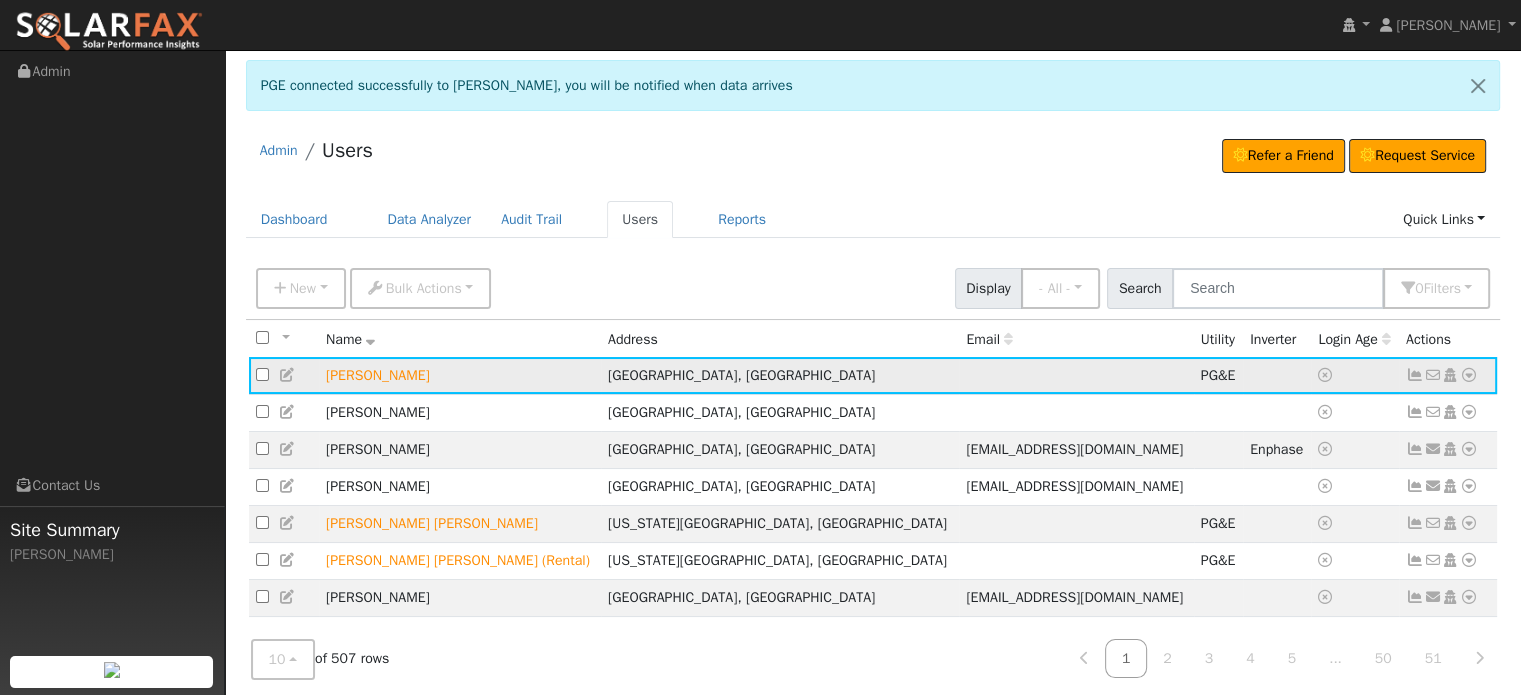 click at bounding box center [1415, 375] 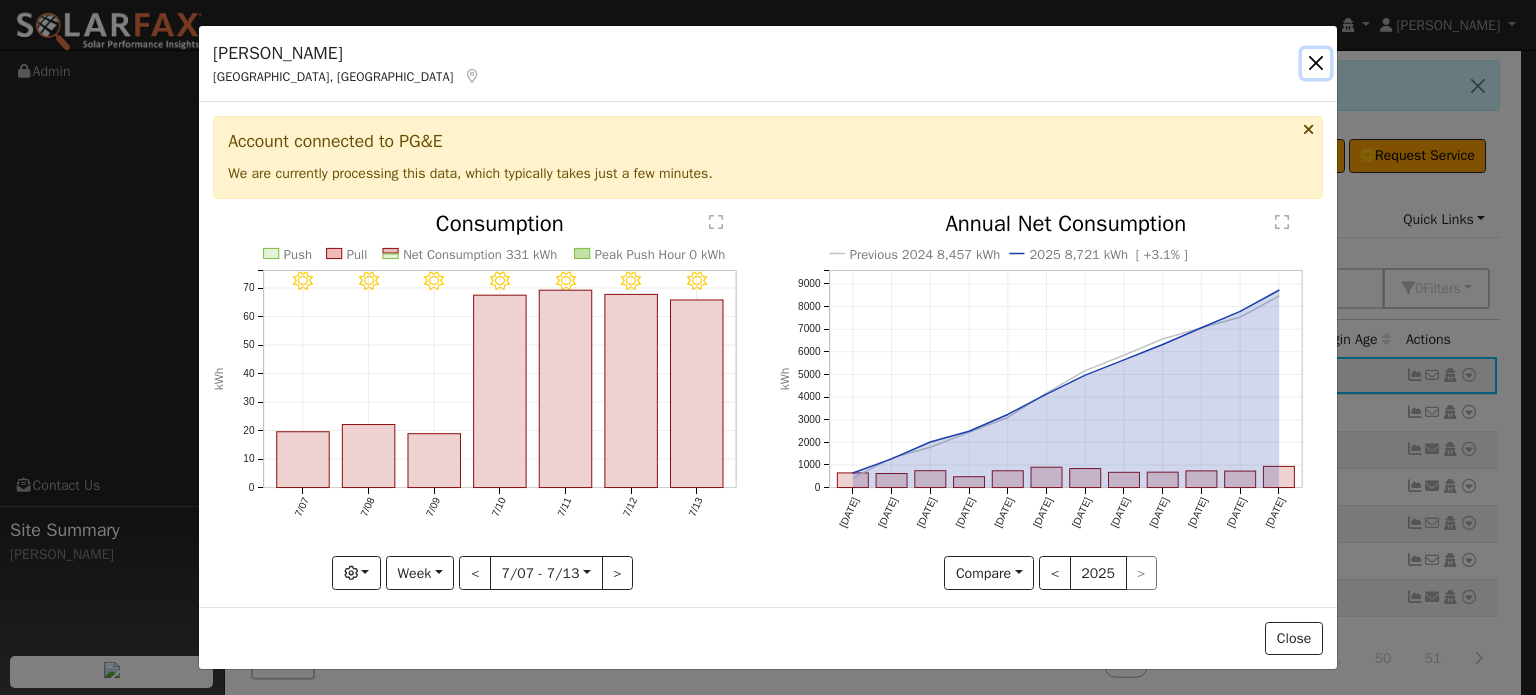 click at bounding box center (1316, 63) 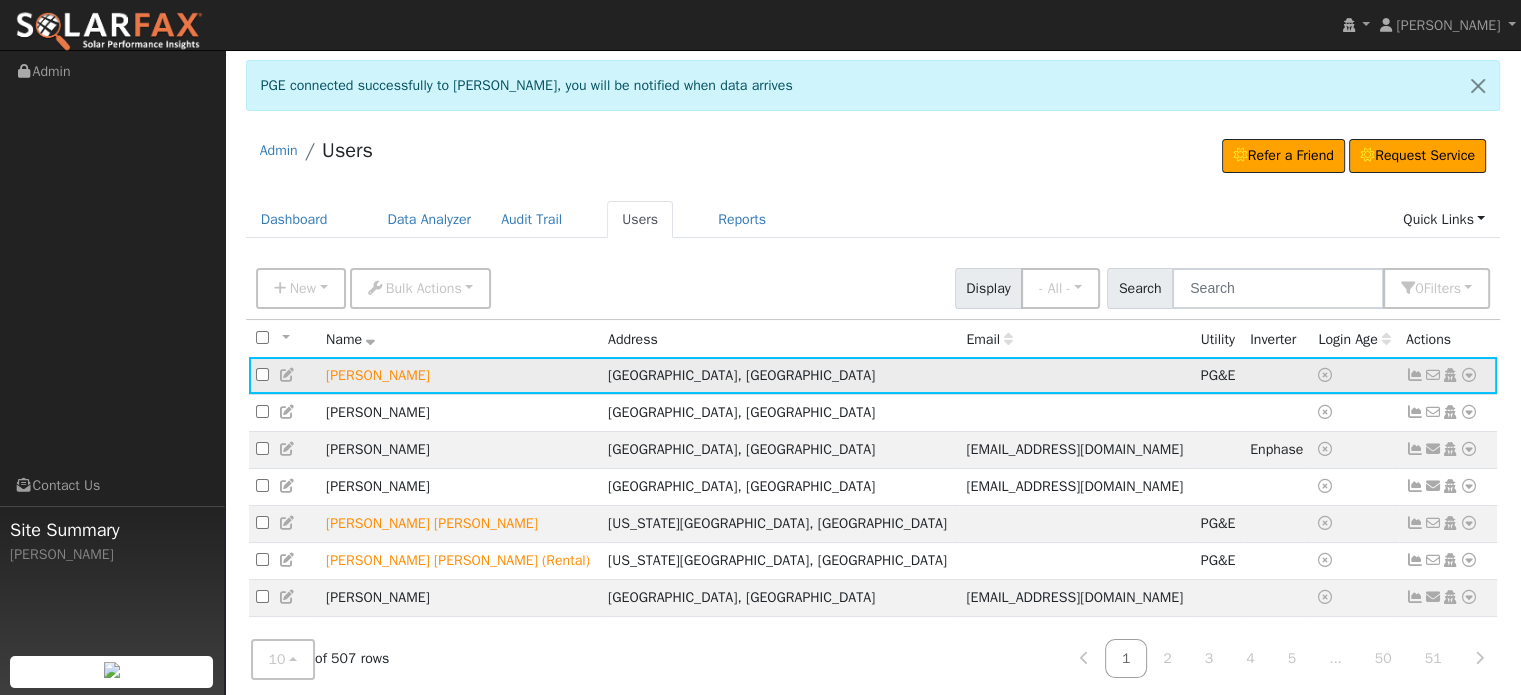 click at bounding box center [1469, 375] 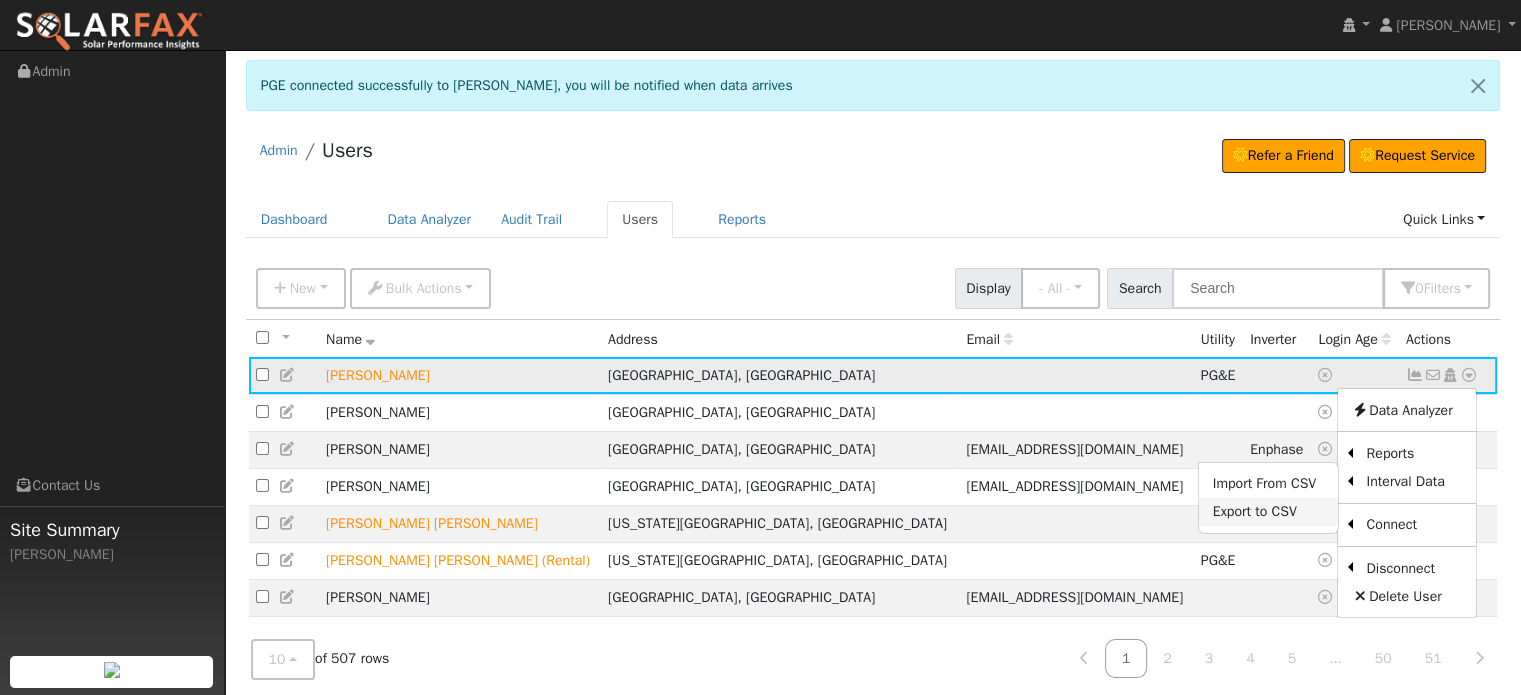 click on "Export to CSV" at bounding box center [1268, 512] 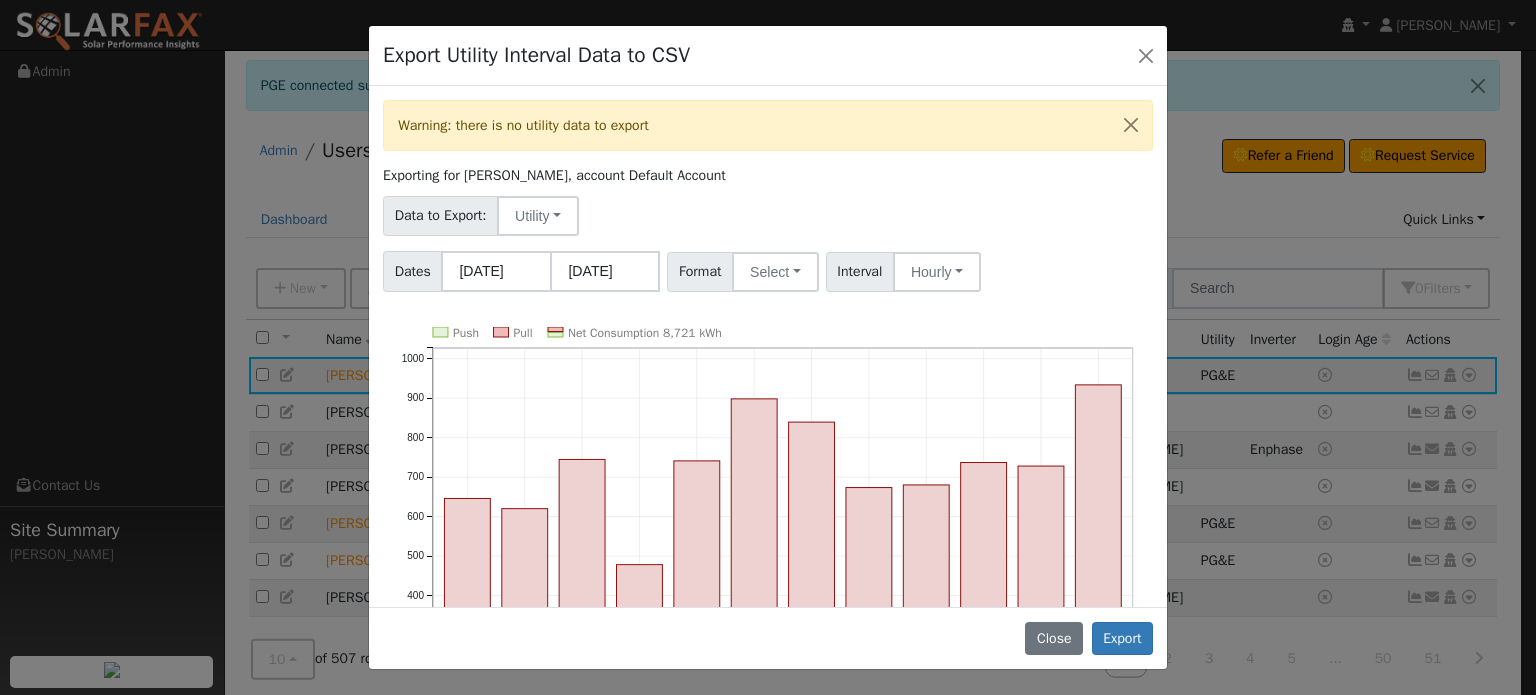 scroll, scrollTop: 0, scrollLeft: 0, axis: both 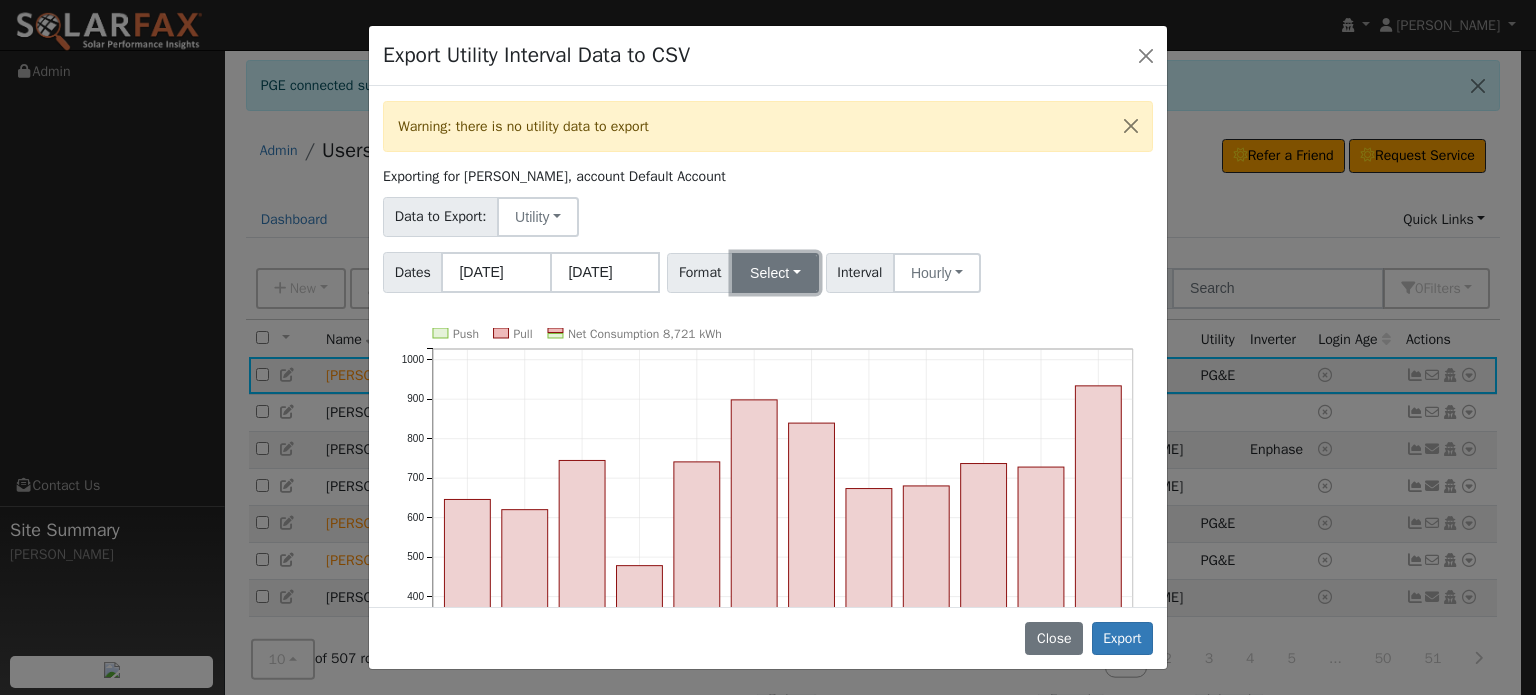 click on "Select" at bounding box center (775, 273) 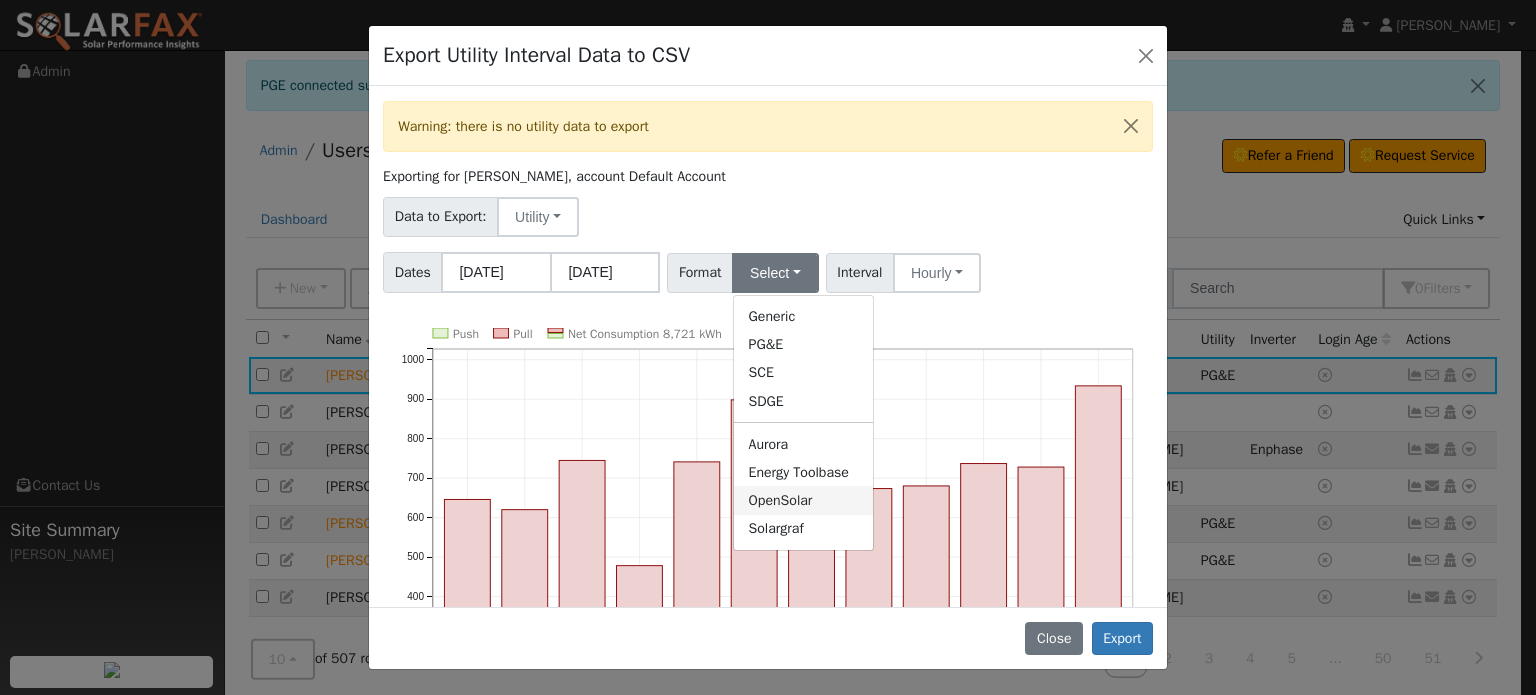 click on "OpenSolar" at bounding box center [803, 500] 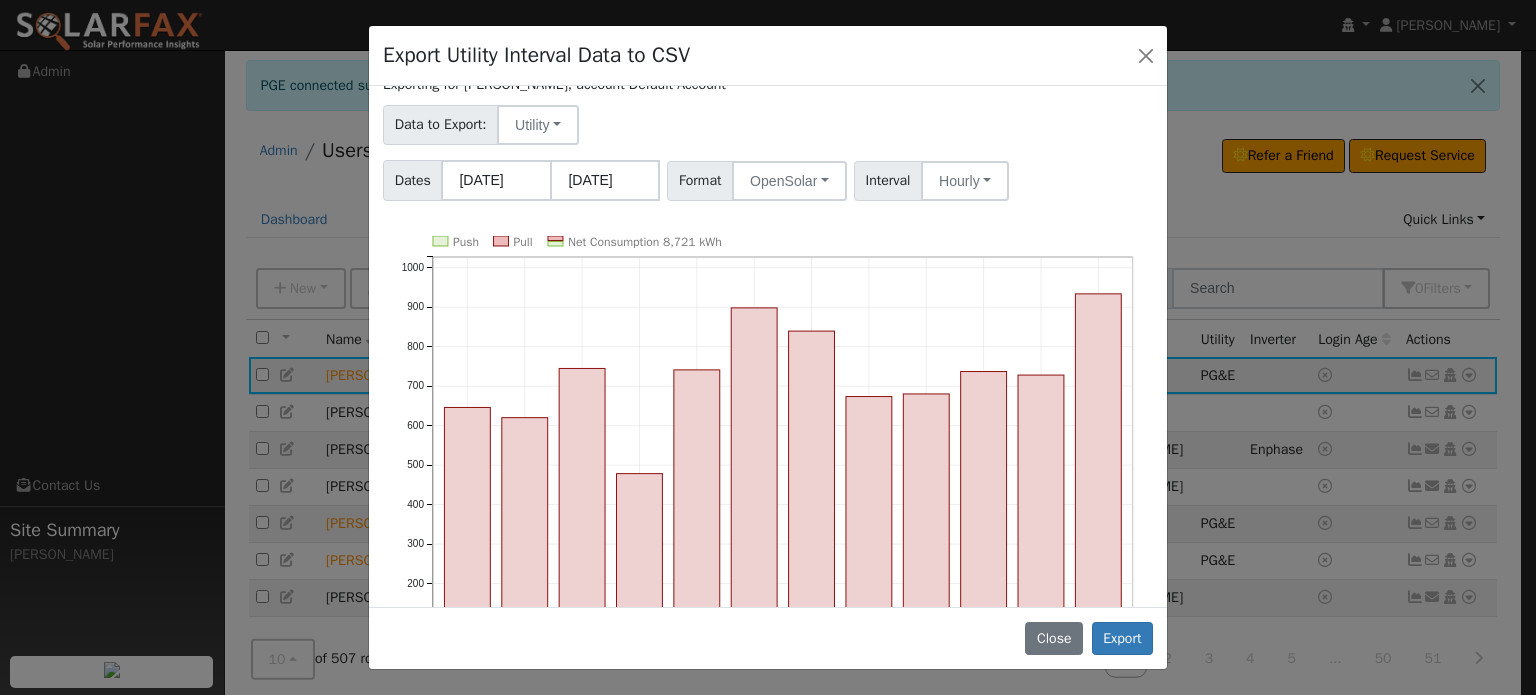 scroll, scrollTop: 200, scrollLeft: 0, axis: vertical 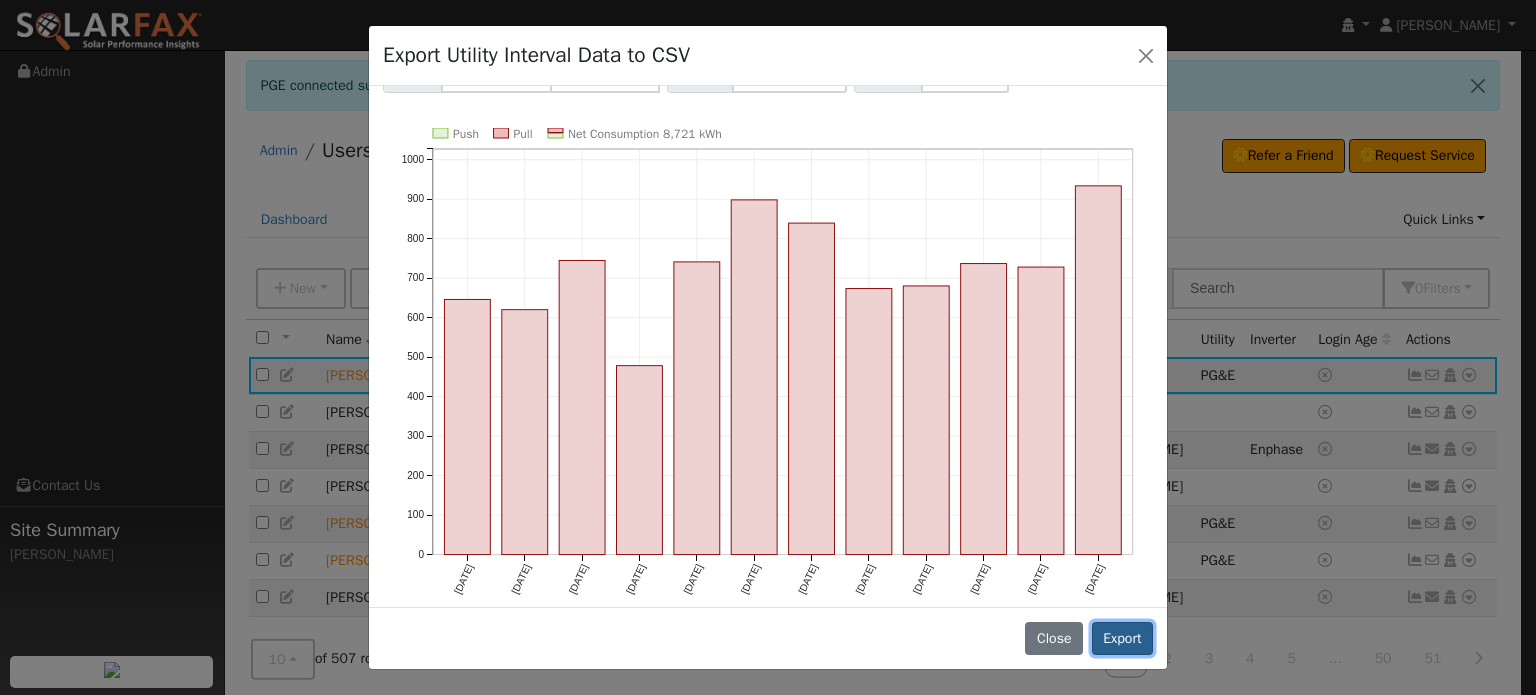 click on "Export" at bounding box center [1122, 639] 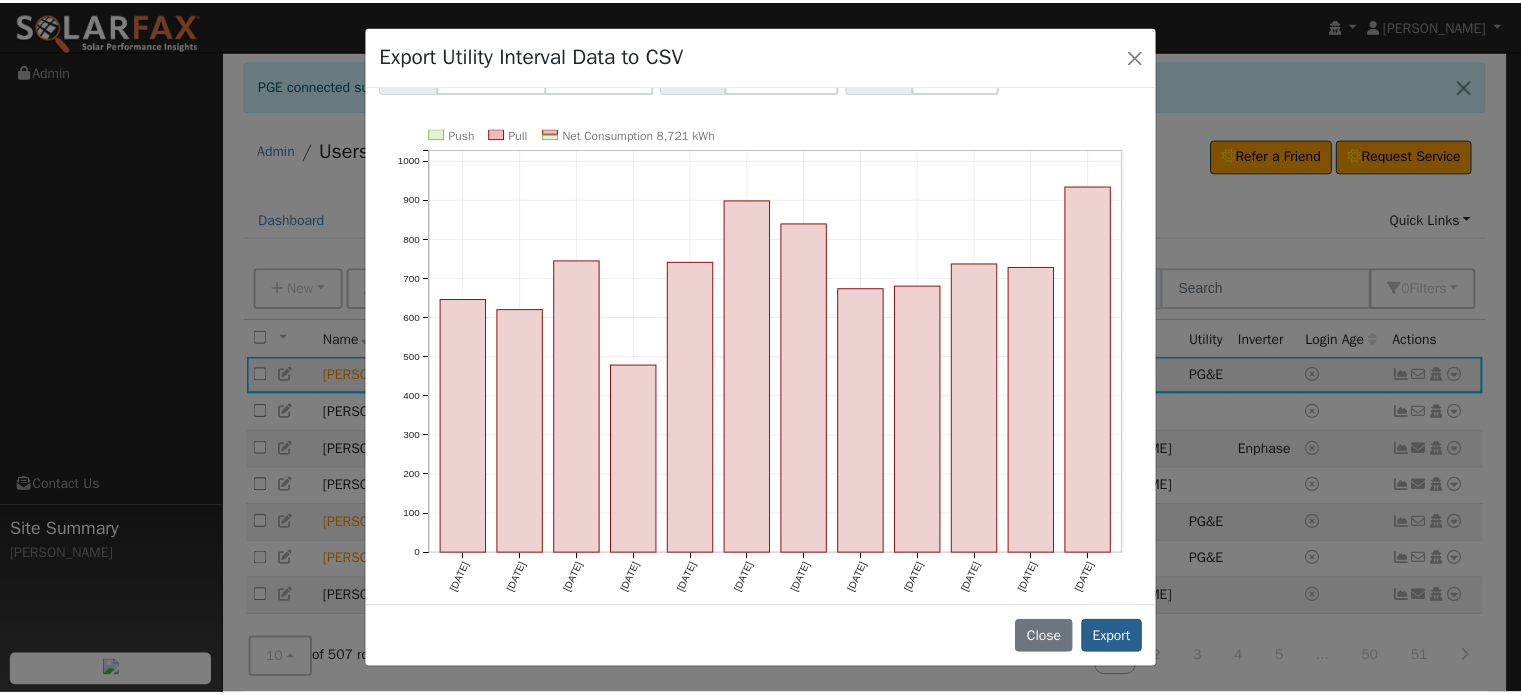 scroll, scrollTop: 0, scrollLeft: 0, axis: both 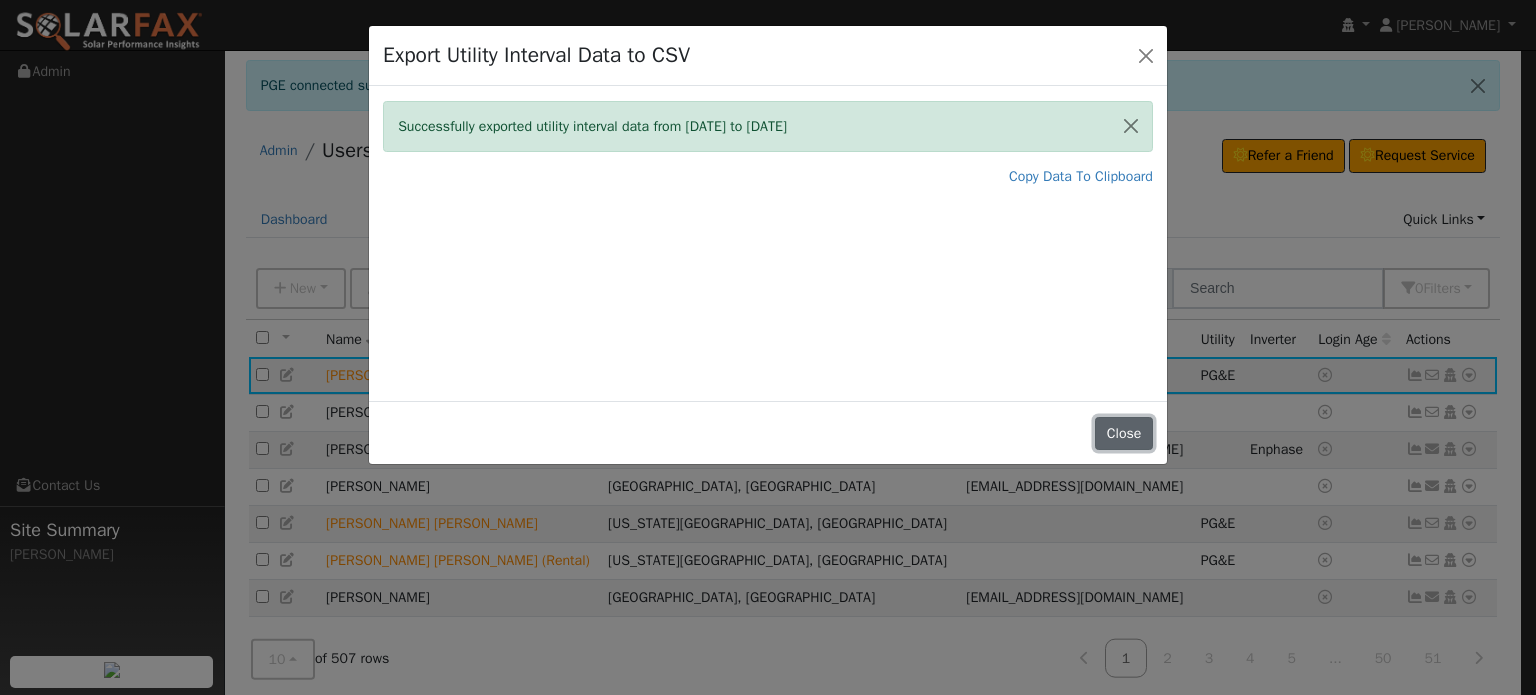 click on "Close" at bounding box center [1124, 434] 